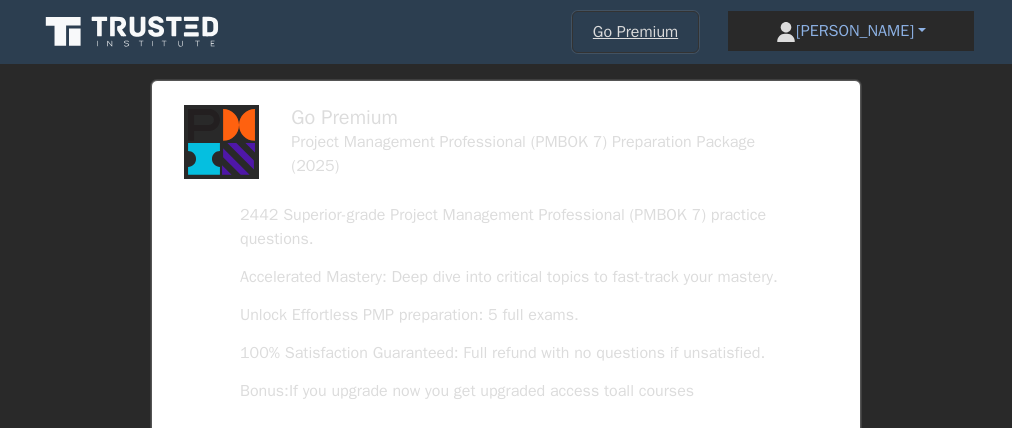 scroll, scrollTop: 3457, scrollLeft: 0, axis: vertical 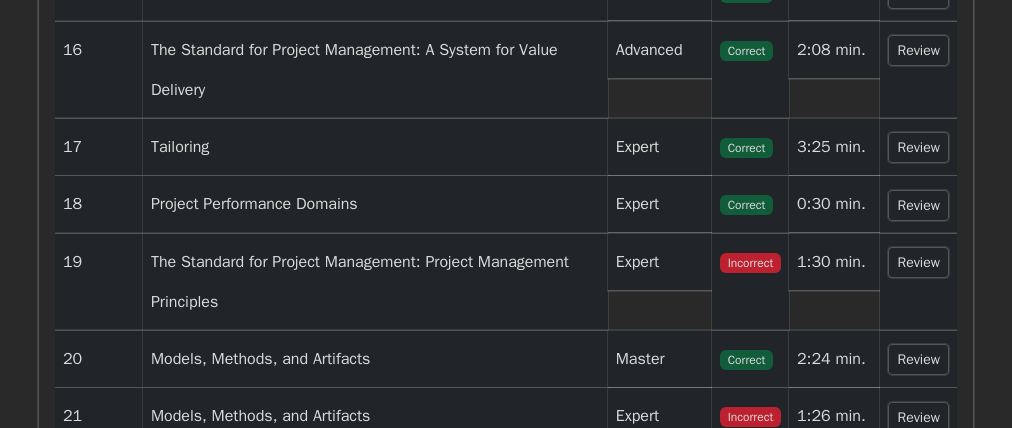 click on "Review" at bounding box center [918, 262] 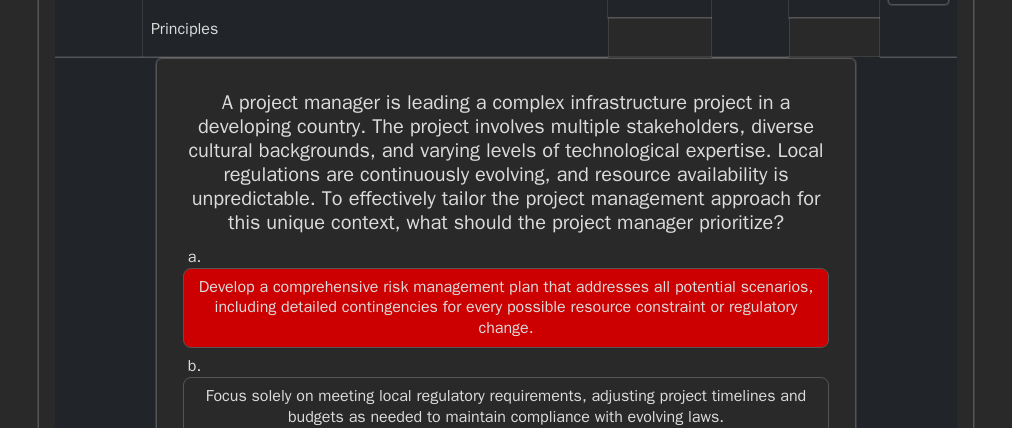 scroll, scrollTop: 3612, scrollLeft: 0, axis: vertical 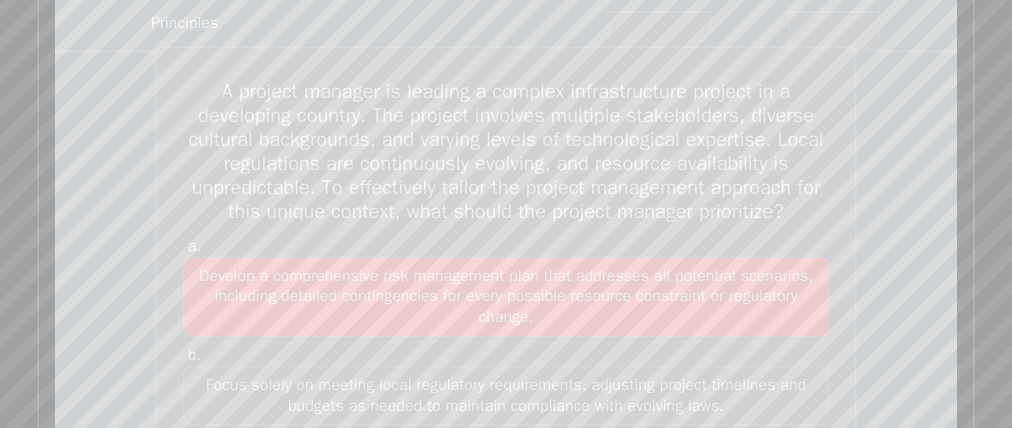 drag, startPoint x: 610, startPoint y: 230, endPoint x: 660, endPoint y: 223, distance: 50.48762 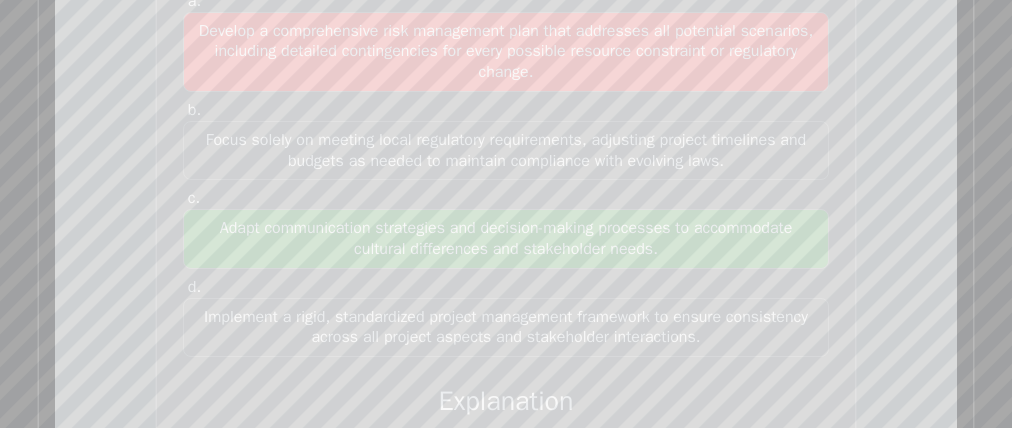 scroll, scrollTop: 3866, scrollLeft: 0, axis: vertical 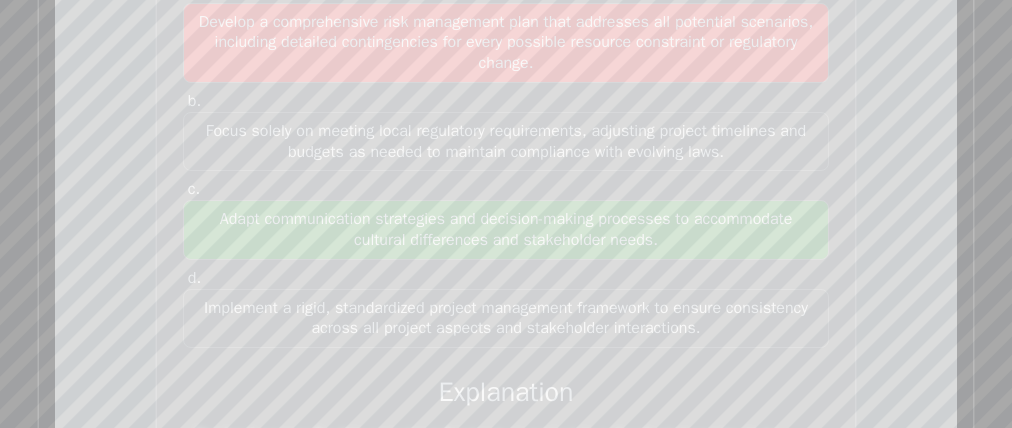 drag, startPoint x: 193, startPoint y: 248, endPoint x: 205, endPoint y: 263, distance: 19.209373 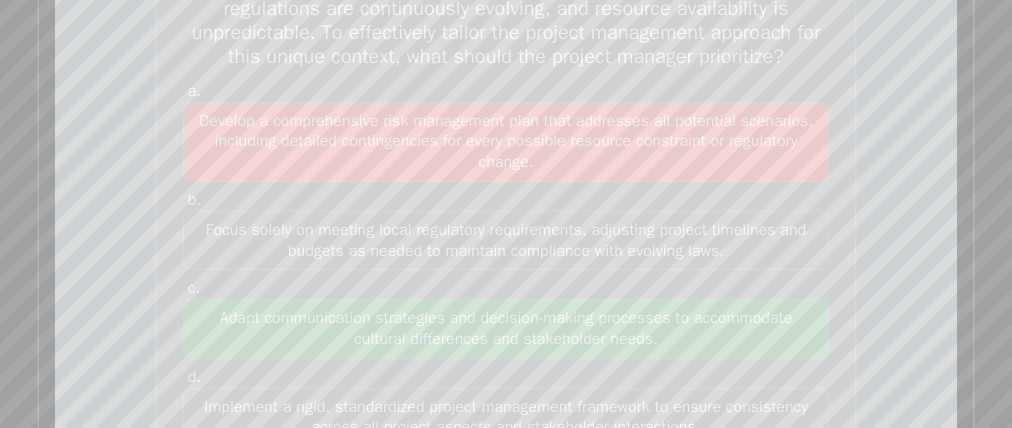 scroll, scrollTop: 3844, scrollLeft: 0, axis: vertical 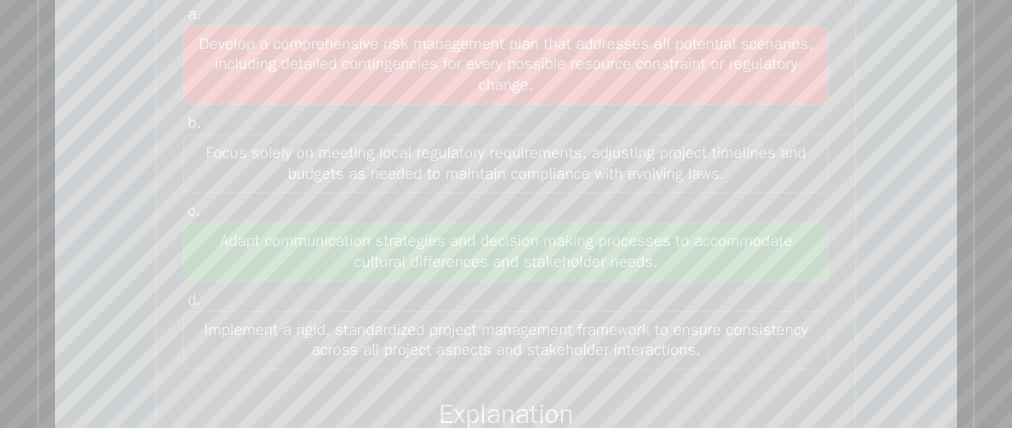 drag, startPoint x: 332, startPoint y: 243, endPoint x: 497, endPoint y: 249, distance: 165.10905 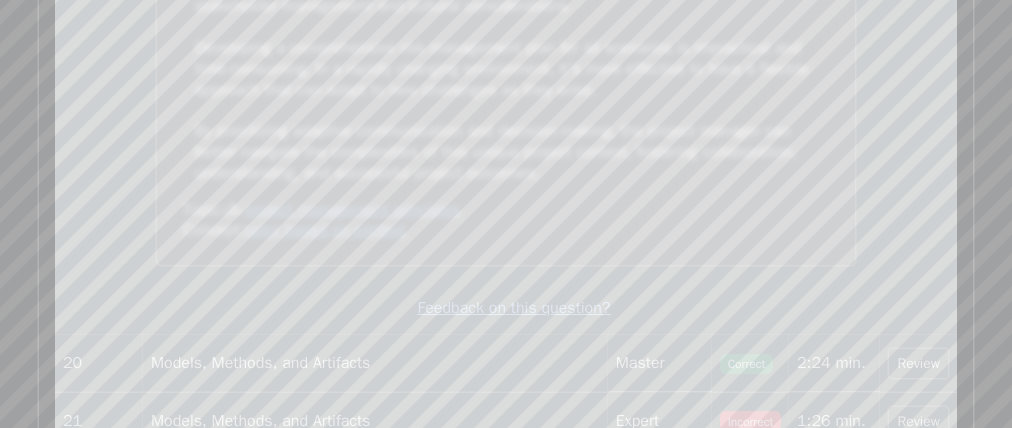 scroll, scrollTop: 4868, scrollLeft: 0, axis: vertical 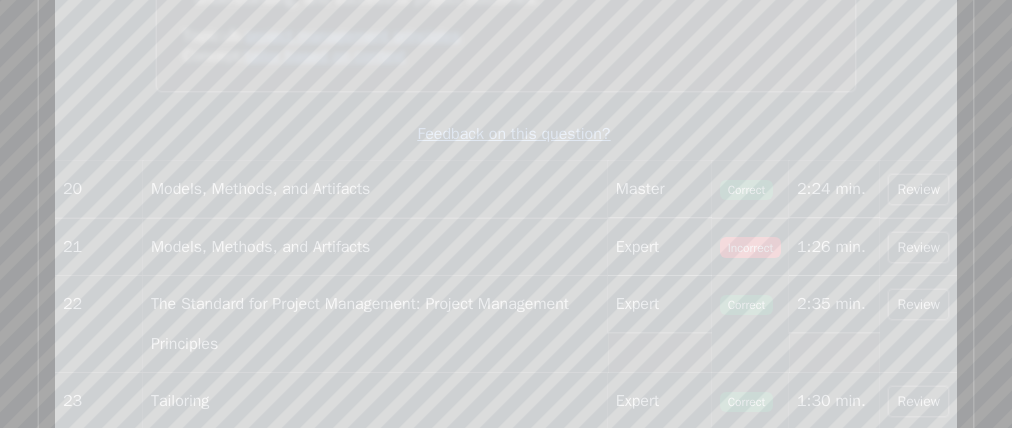 click on "Review" at bounding box center [918, 247] 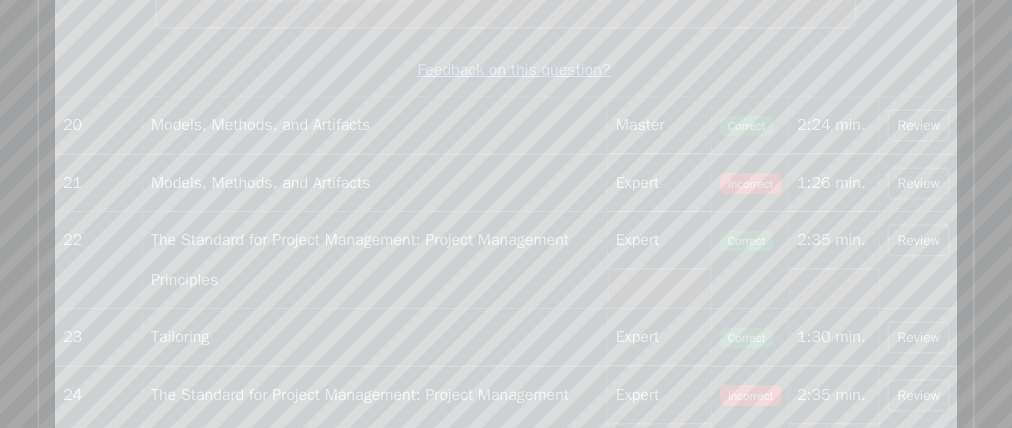 scroll, scrollTop: 4940, scrollLeft: 0, axis: vertical 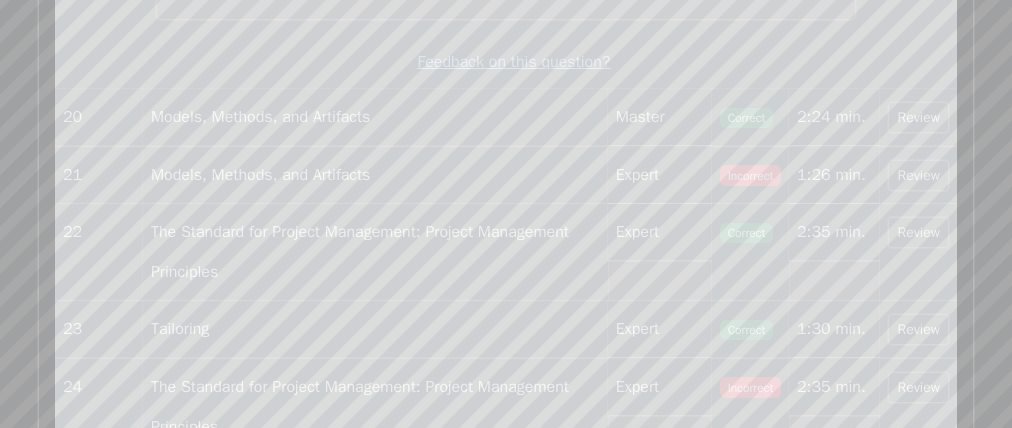 click on "Review" at bounding box center (918, 175) 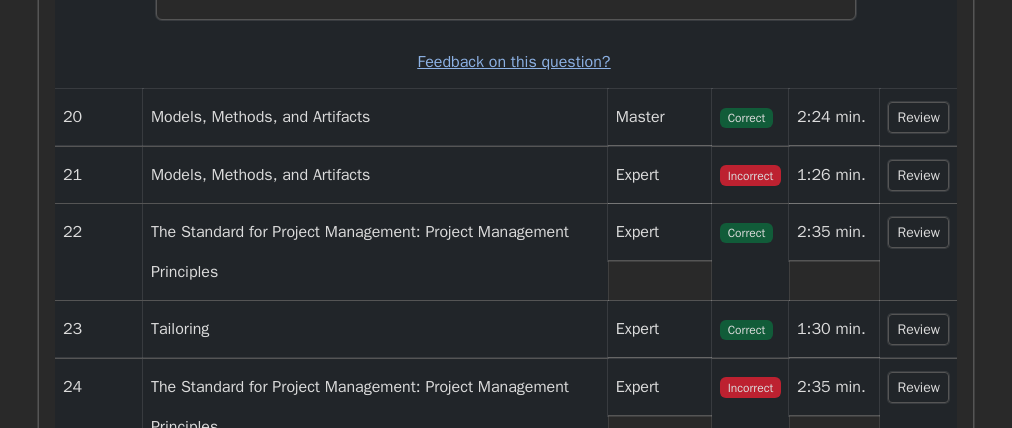 click on "Review" at bounding box center [918, 175] 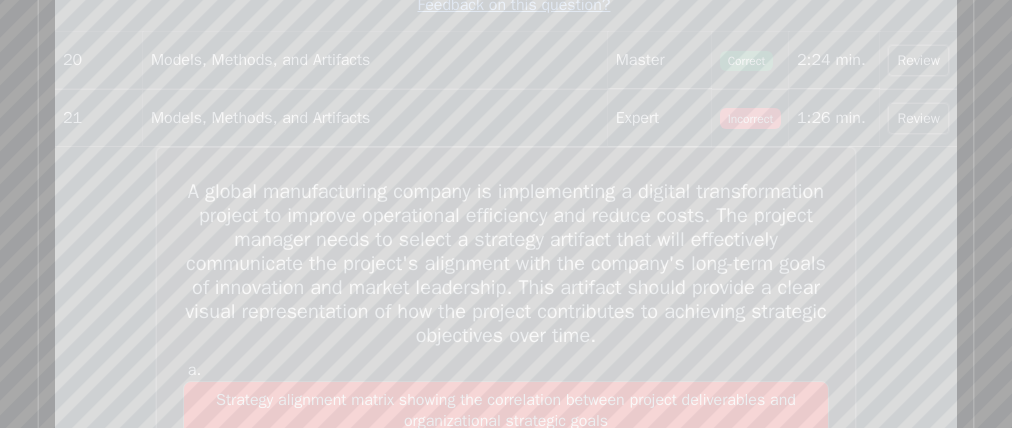 scroll, scrollTop: 5081, scrollLeft: 0, axis: vertical 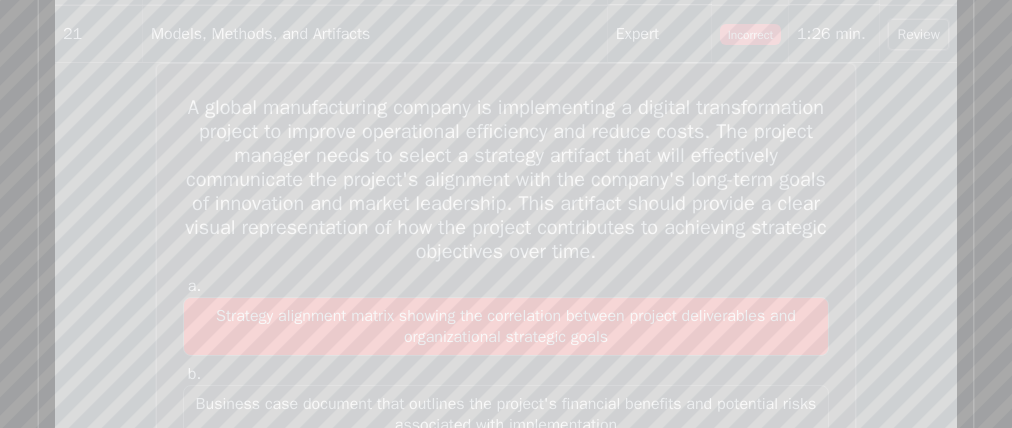 drag, startPoint x: 389, startPoint y: 66, endPoint x: 538, endPoint y: 41, distance: 151.08276 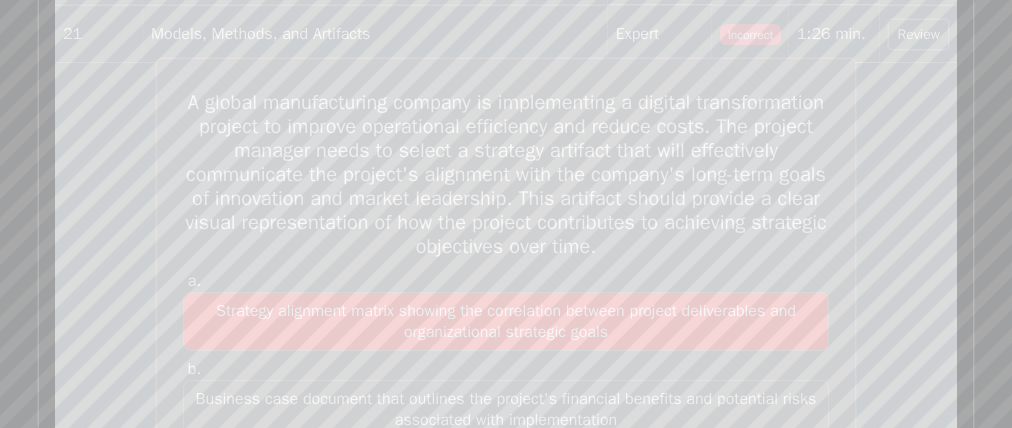 drag, startPoint x: 356, startPoint y: 125, endPoint x: 330, endPoint y: 129, distance: 26.305893 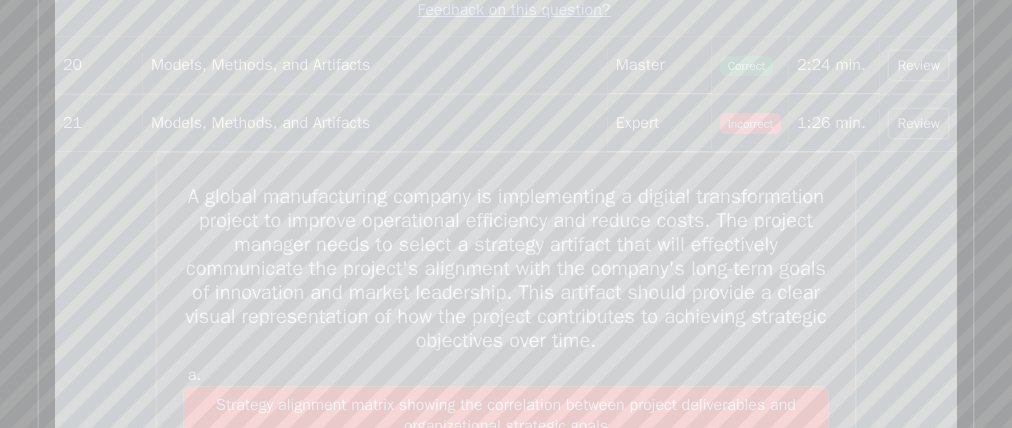 scroll, scrollTop: 5000, scrollLeft: 0, axis: vertical 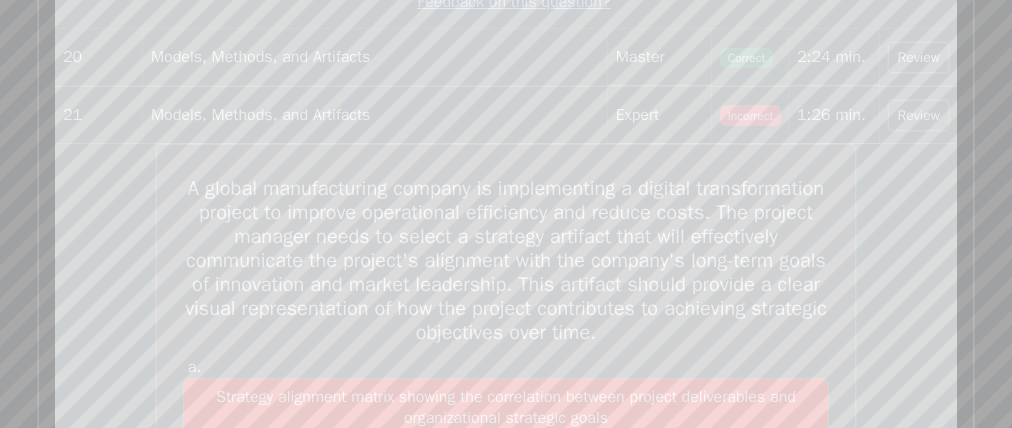 type 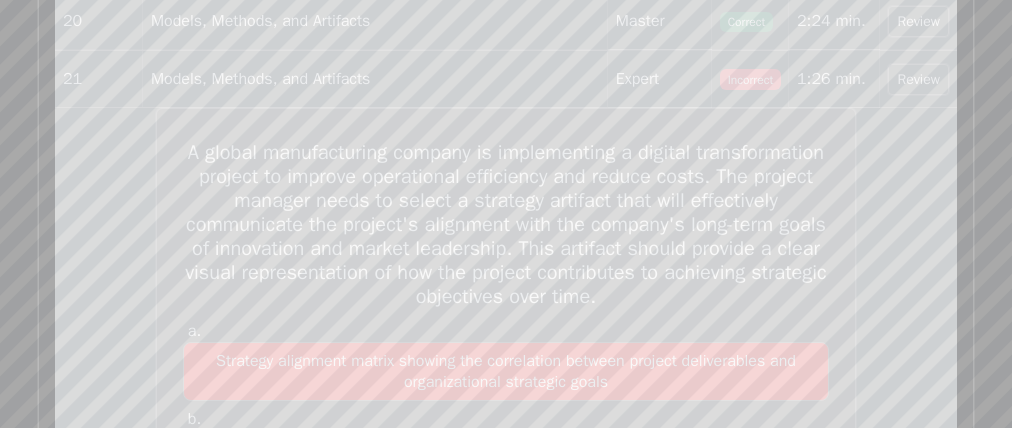 scroll, scrollTop: 5048, scrollLeft: 0, axis: vertical 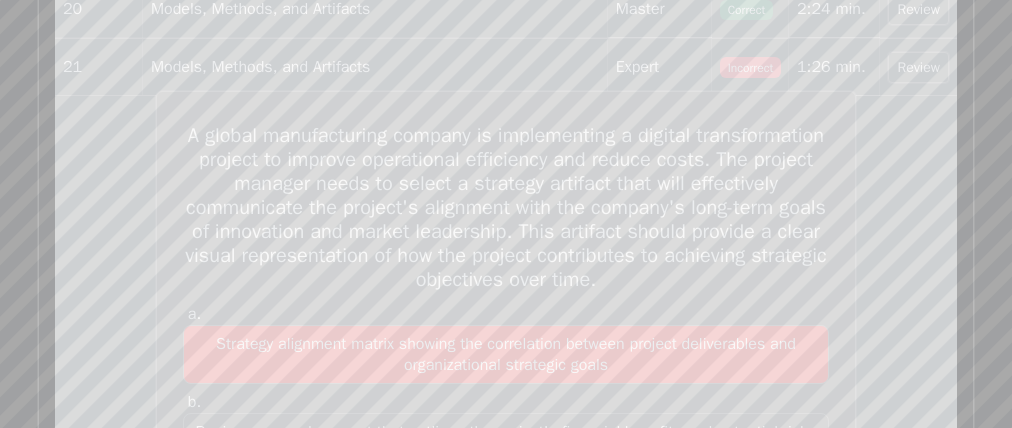 click on "A global manufacturing company is implementing a digital transformation project to improve operational efficiency and reduce costs. The project manager needs to select a strategy artifact that will effectively communicate the project's alignment with the company's long-term goals of innovation and market leadership. This artifact should provide a clear visual representation of how the project contributes to achieving strategic objectives over time." at bounding box center (506, 208) 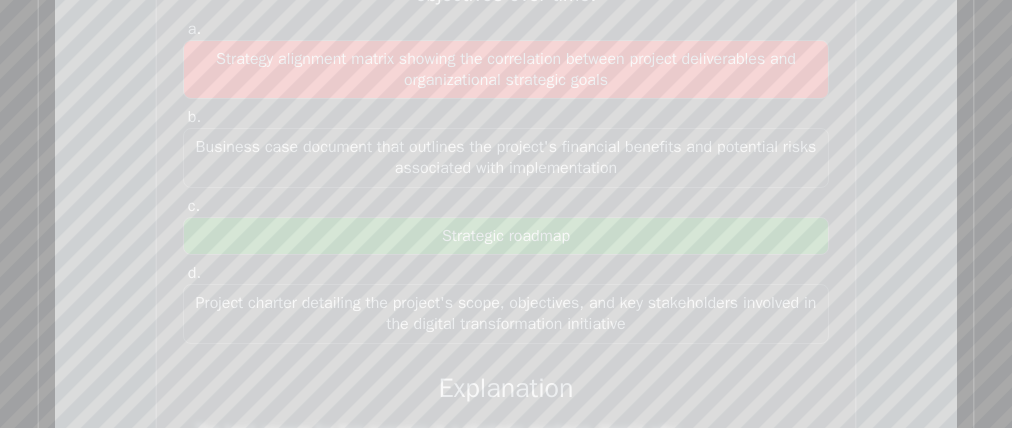 scroll, scrollTop: 5330, scrollLeft: 0, axis: vertical 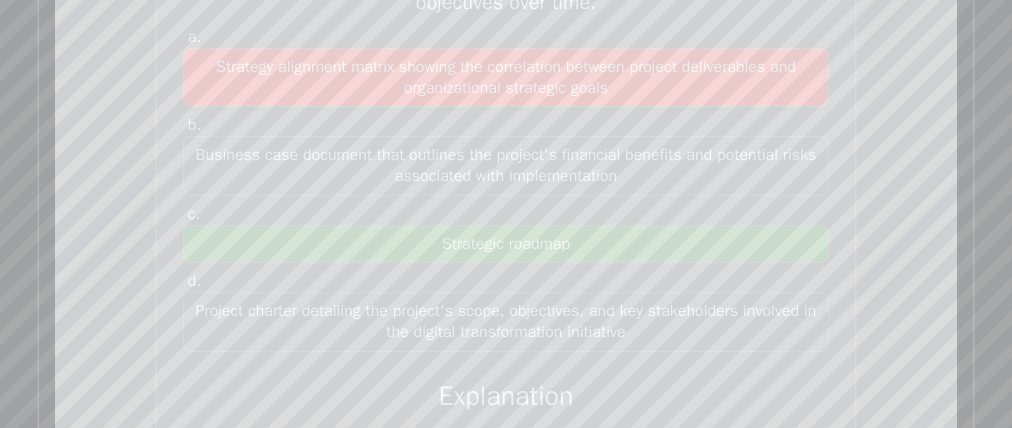 drag, startPoint x: 106, startPoint y: 270, endPoint x: 100, endPoint y: 299, distance: 29.614185 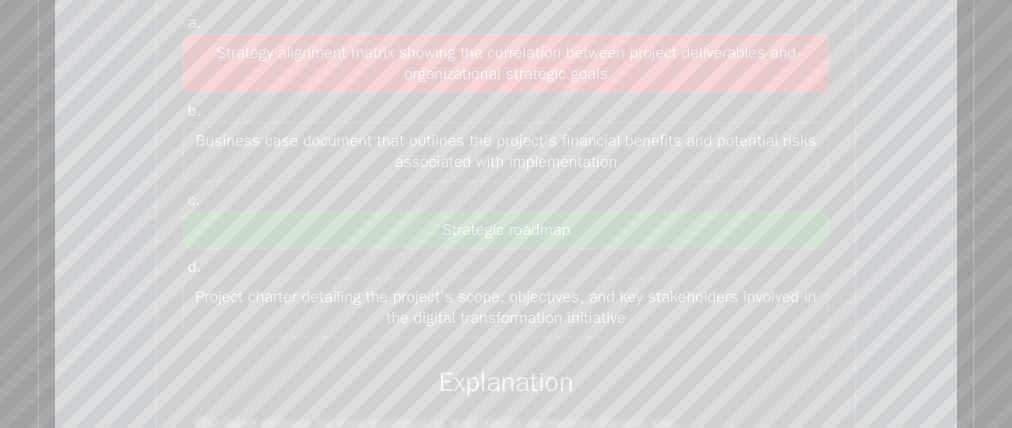 scroll, scrollTop: 5340, scrollLeft: 0, axis: vertical 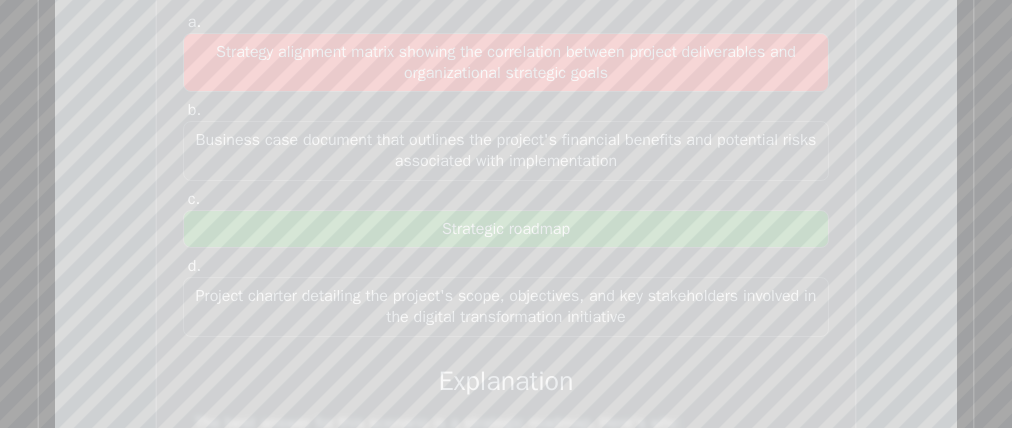 click on "a.
Strategy alignment matrix showing the correlation between project deliverables and organizational strategic goals
b.
c.
d." at bounding box center [506, 174] 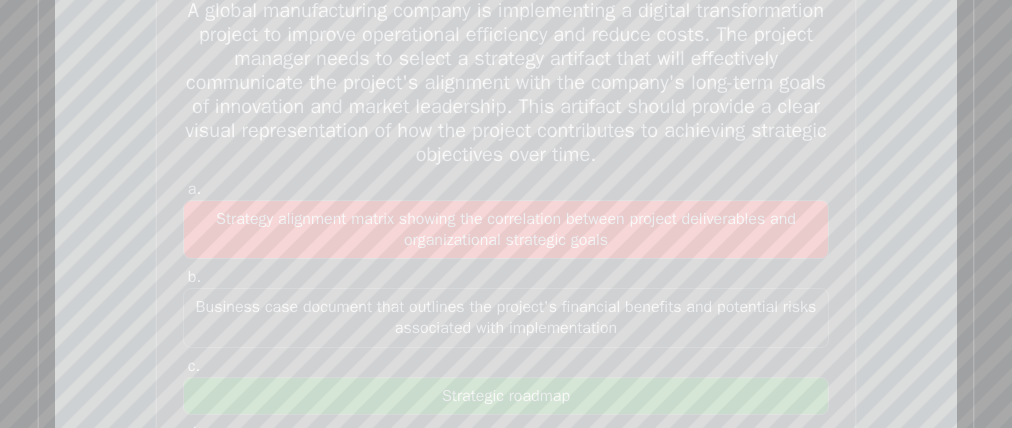 scroll, scrollTop: 5176, scrollLeft: 0, axis: vertical 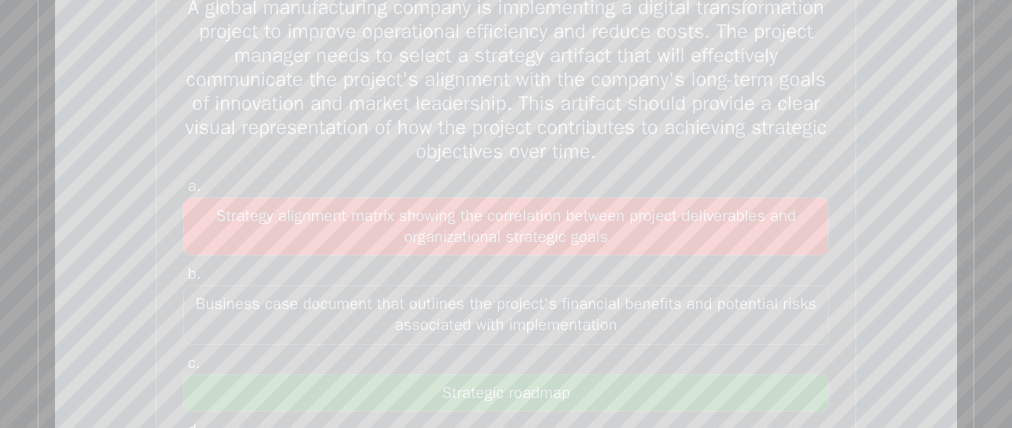 click on "A global manufacturing company is implementing a digital transformation project to improve operational efficiency and reduce costs. The project manager needs to select a strategy artifact that will effectively communicate the project's alignment with the company's long-term goals of innovation and market leadership. This artifact should provide a clear visual representation of how the project contributes to achieving strategic objectives over time." at bounding box center (506, 80) 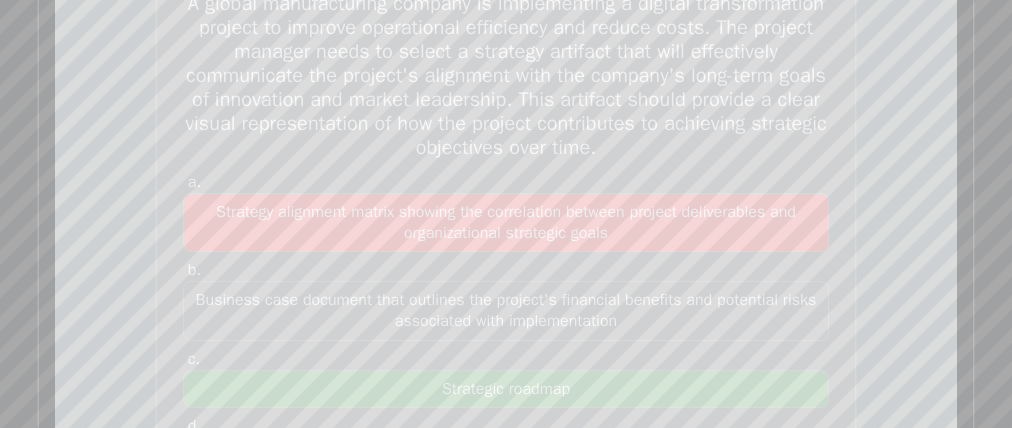 scroll, scrollTop: 5191, scrollLeft: 0, axis: vertical 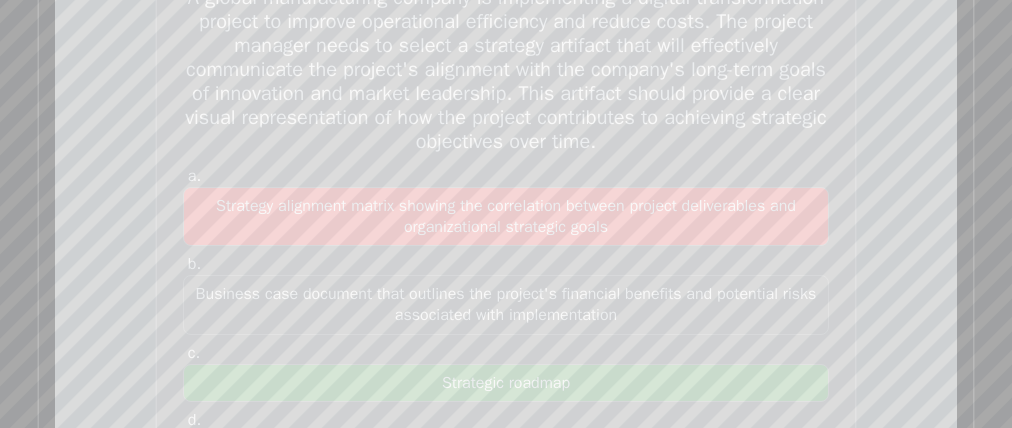 drag, startPoint x: 883, startPoint y: 148, endPoint x: 882, endPoint y: 73, distance: 75.00667 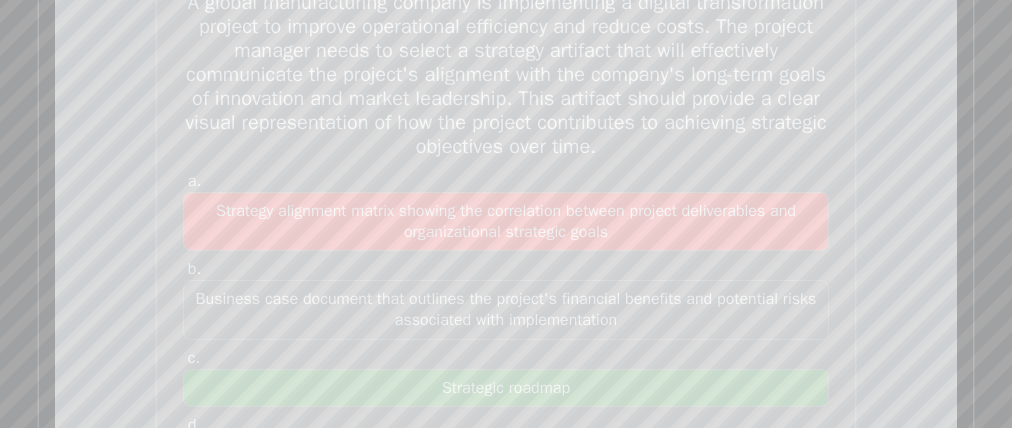 drag, startPoint x: 929, startPoint y: 66, endPoint x: 979, endPoint y: 62, distance: 50.159744 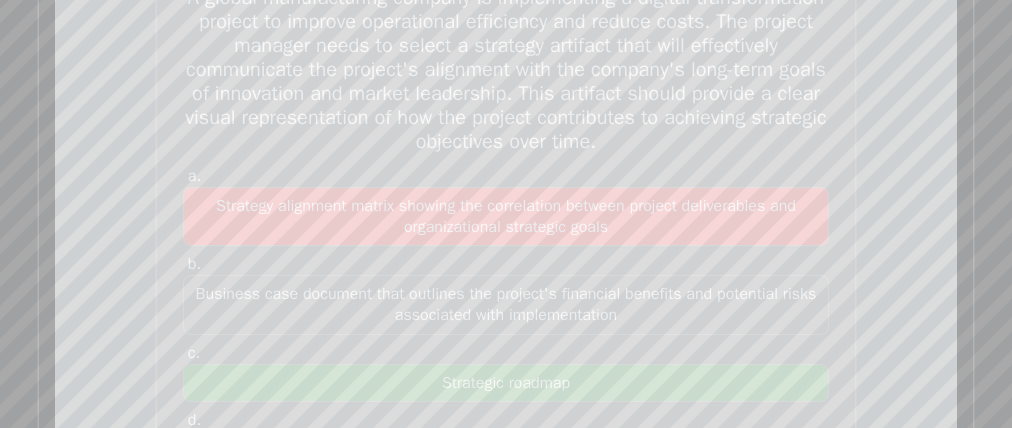 drag, startPoint x: 889, startPoint y: 174, endPoint x: 966, endPoint y: 92, distance: 112.48556 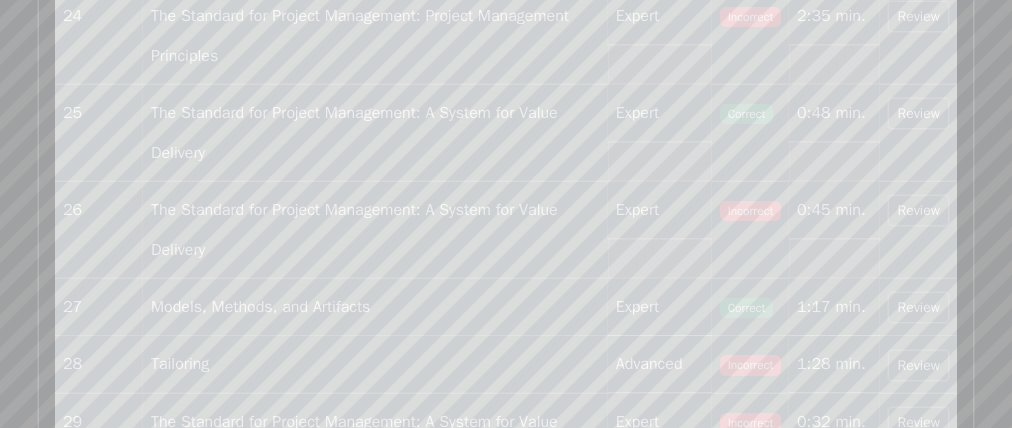 scroll, scrollTop: 6685, scrollLeft: 0, axis: vertical 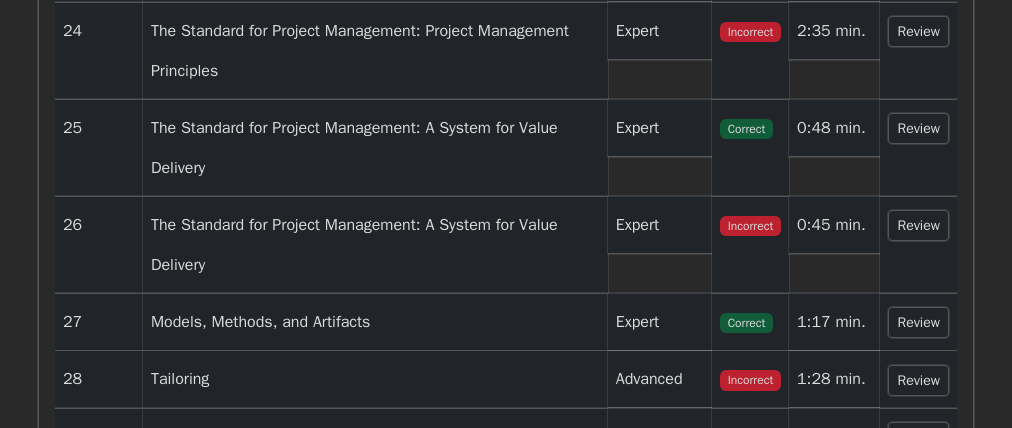 click on "Review" at bounding box center [918, 31] 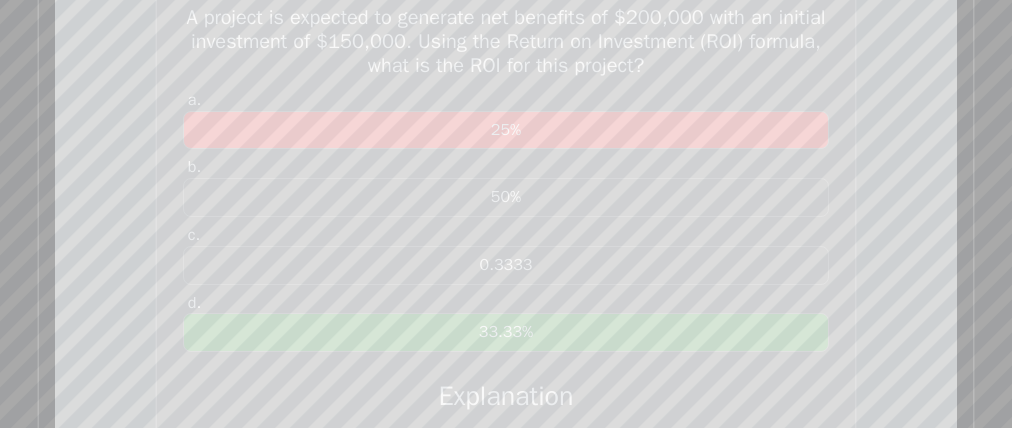 scroll, scrollTop: 6788, scrollLeft: 0, axis: vertical 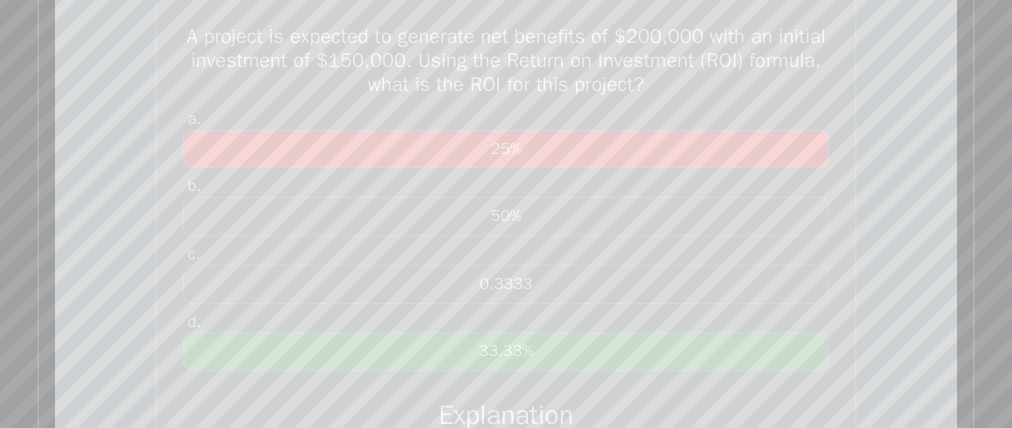 drag, startPoint x: 558, startPoint y: 74, endPoint x: 590, endPoint y: 75, distance: 32.01562 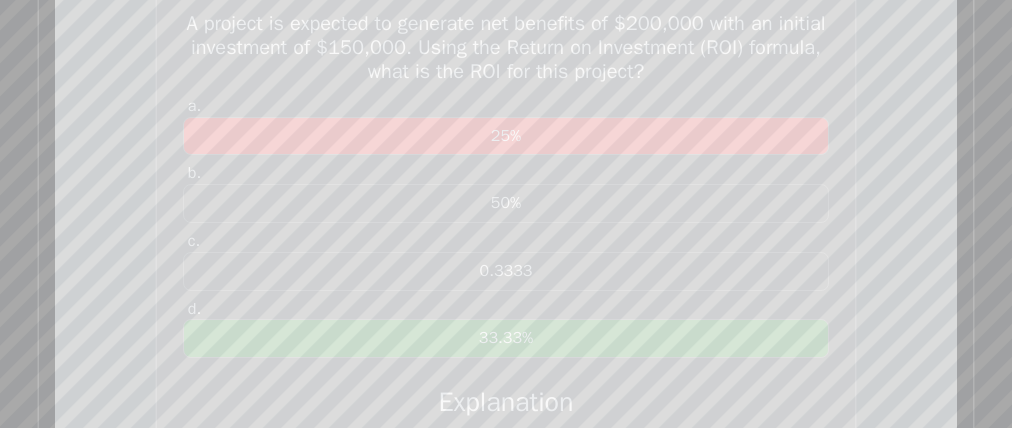 scroll, scrollTop: 6813, scrollLeft: 0, axis: vertical 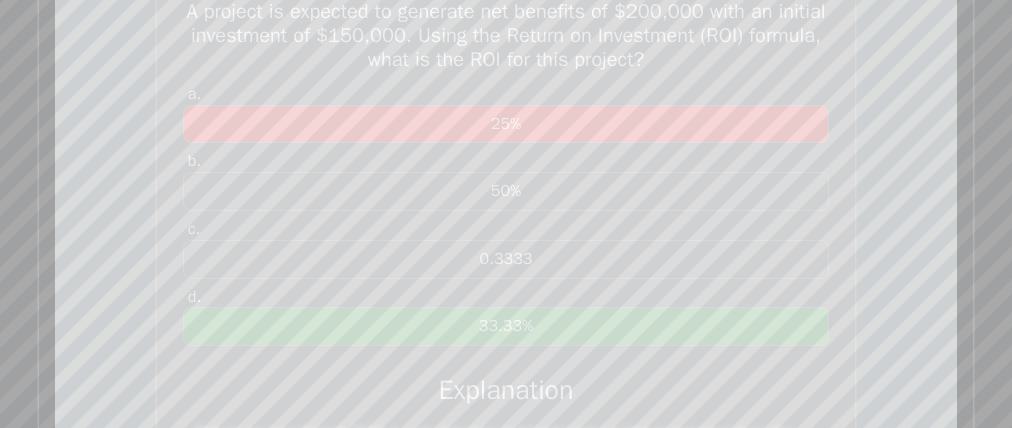 drag, startPoint x: 437, startPoint y: 369, endPoint x: 427, endPoint y: 358, distance: 14.866069 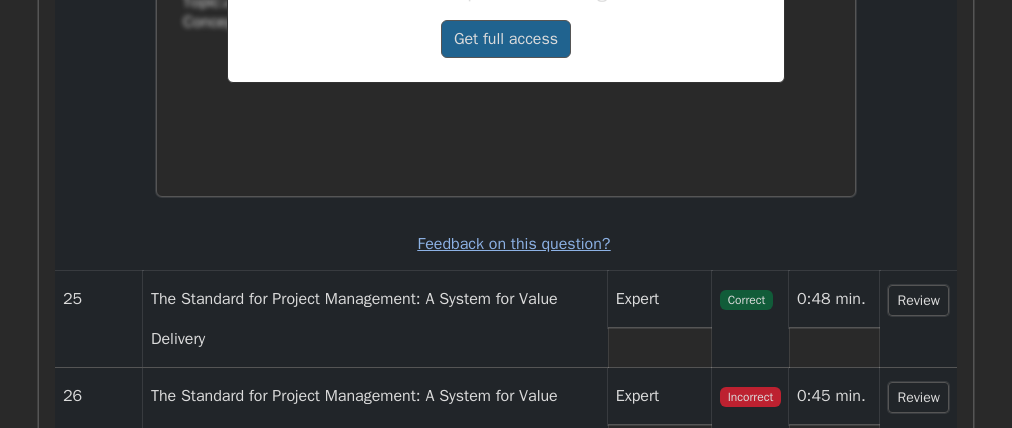 scroll, scrollTop: 7488, scrollLeft: 0, axis: vertical 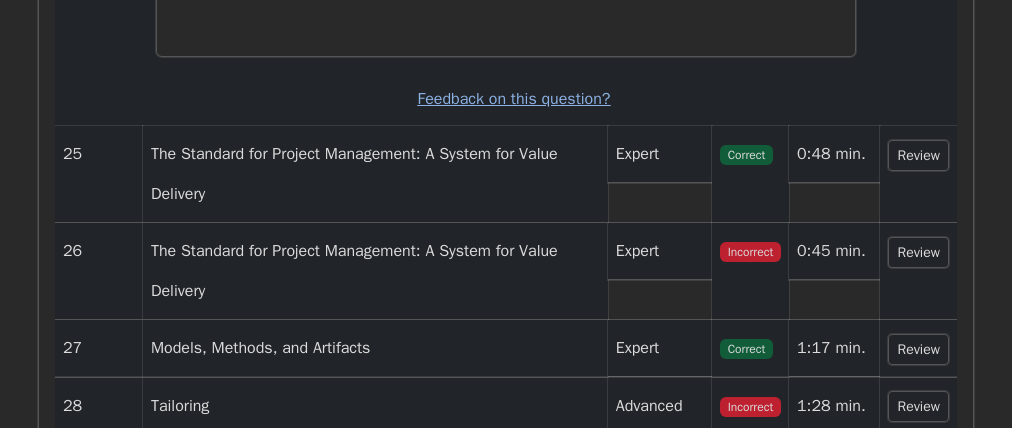 click on "Review" at bounding box center (918, 252) 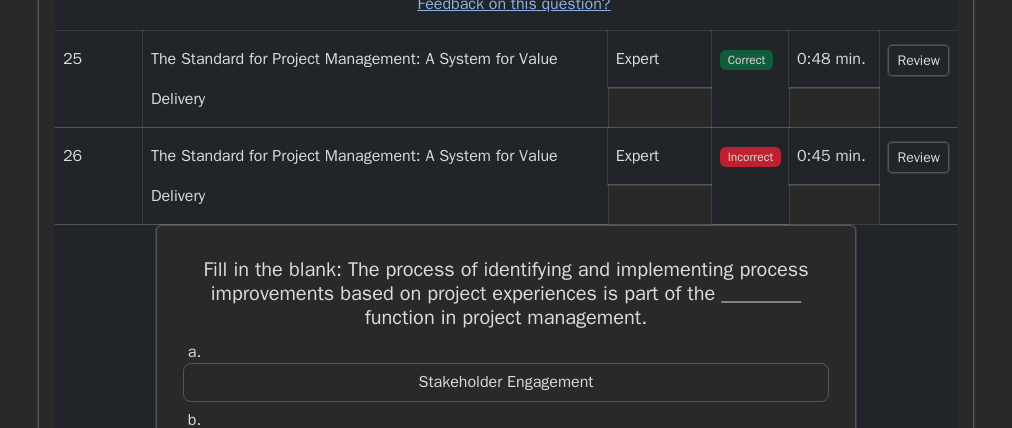 scroll, scrollTop: 7751, scrollLeft: 0, axis: vertical 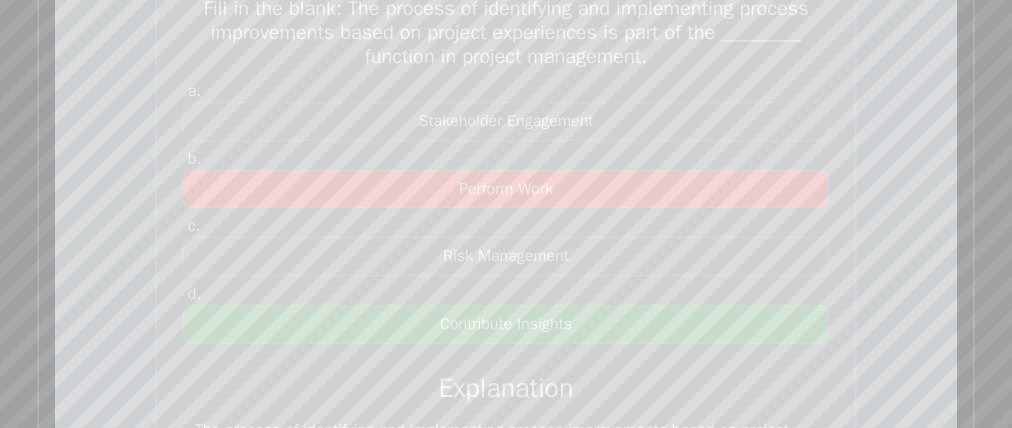 type 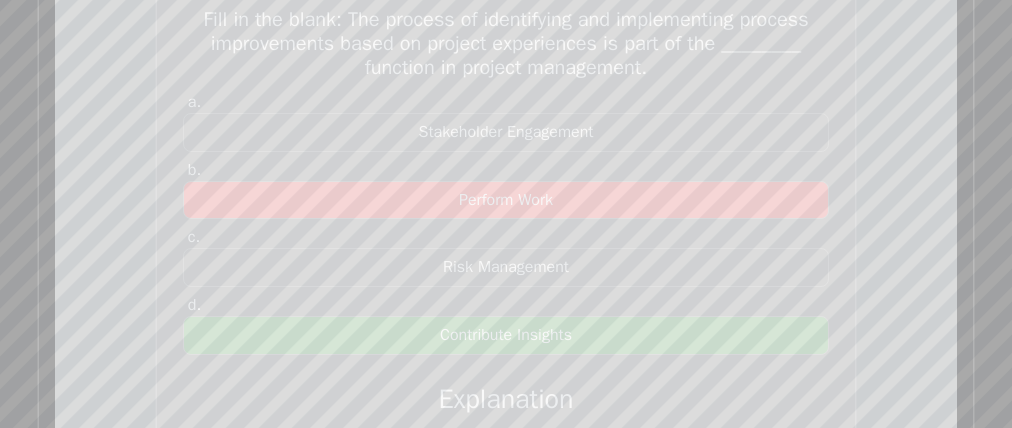scroll, scrollTop: 7812, scrollLeft: 0, axis: vertical 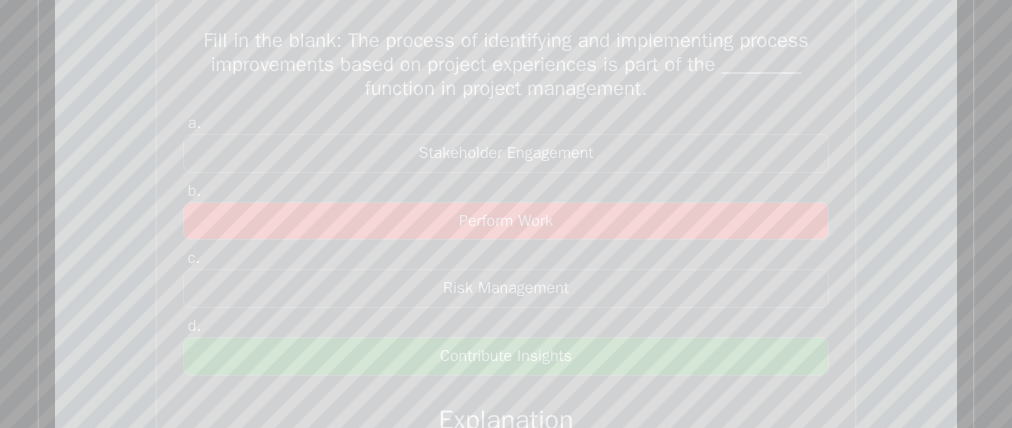 drag, startPoint x: 826, startPoint y: 189, endPoint x: 875, endPoint y: 152, distance: 61.400326 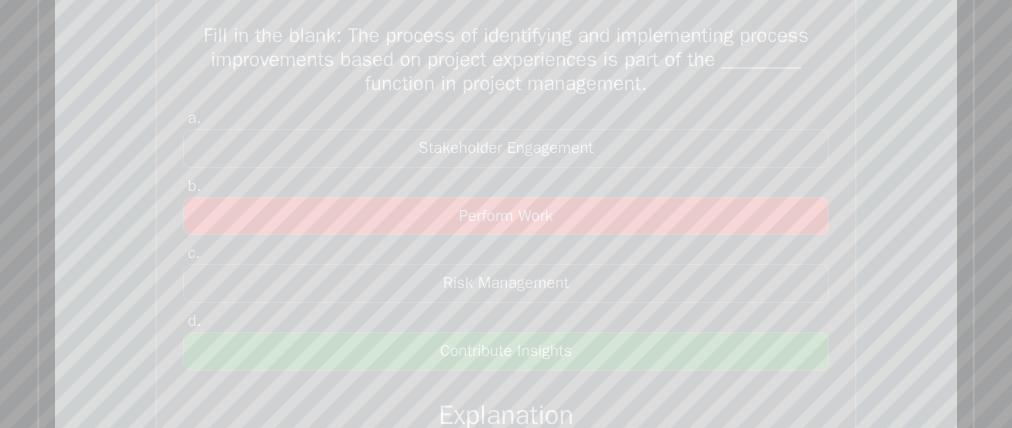drag, startPoint x: 885, startPoint y: 122, endPoint x: 844, endPoint y: 191, distance: 80.26207 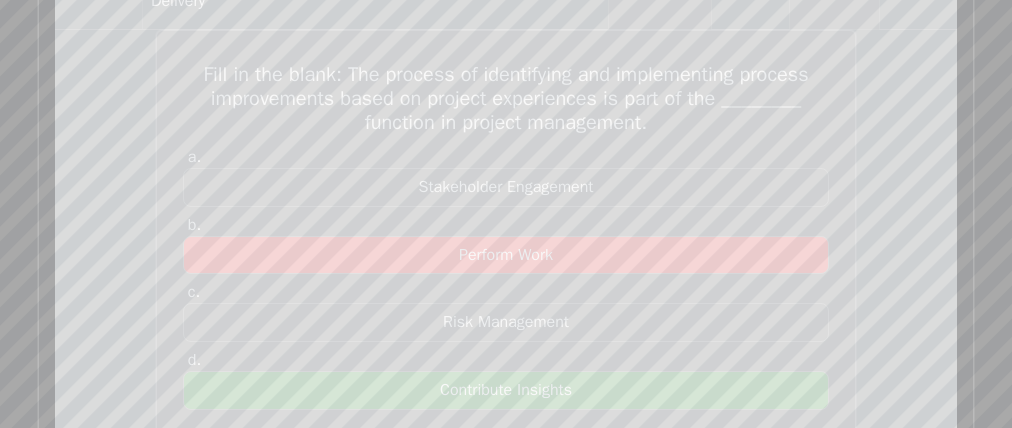 scroll, scrollTop: 7788, scrollLeft: 0, axis: vertical 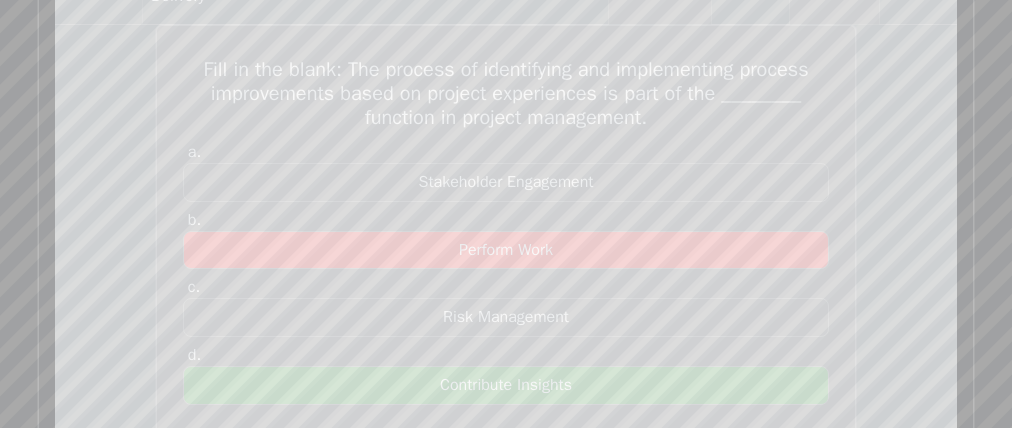 click at bounding box center [16, 9077] 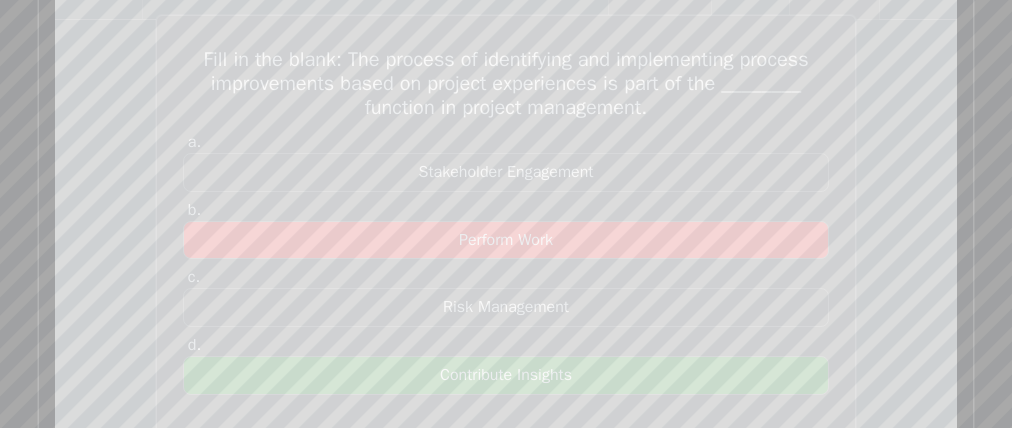 drag, startPoint x: 324, startPoint y: 96, endPoint x: 309, endPoint y: 100, distance: 15.524175 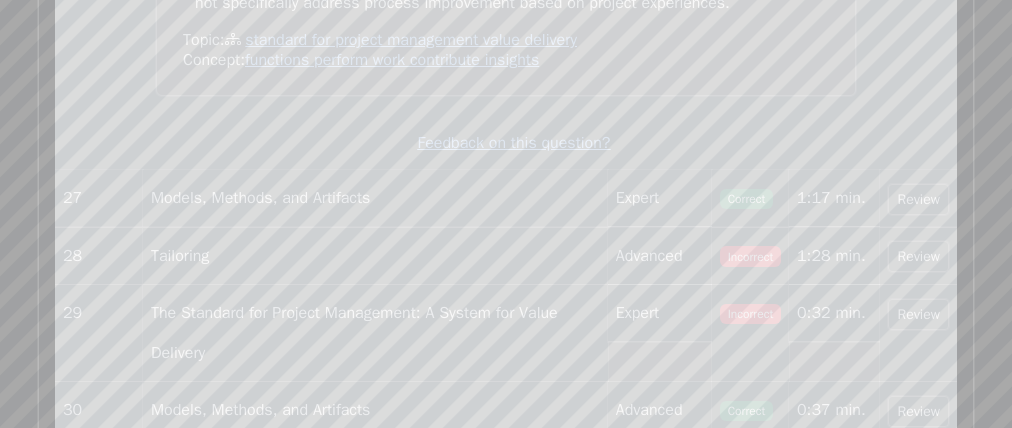scroll, scrollTop: 8511, scrollLeft: 0, axis: vertical 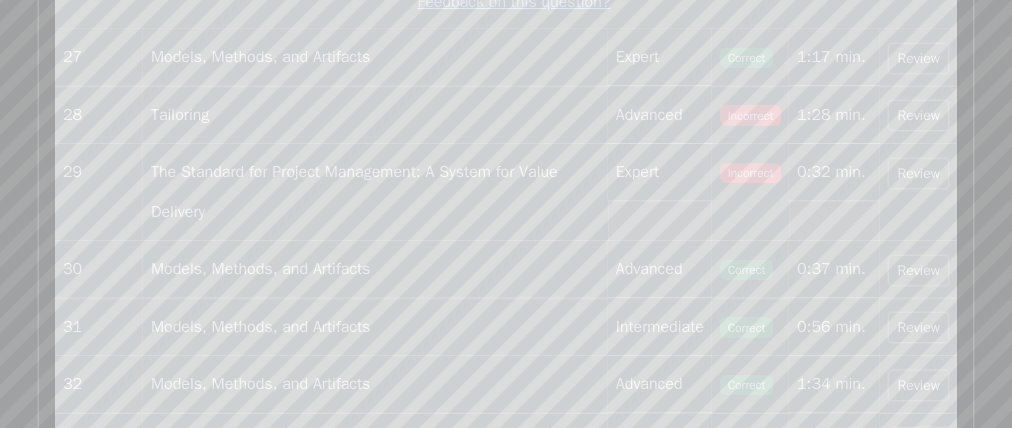 click on "Review" at bounding box center (918, 115) 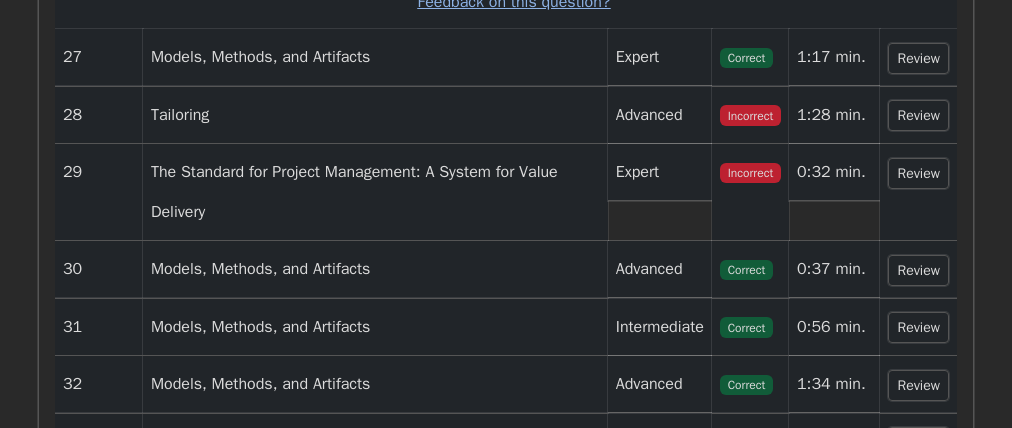 click on "Review" at bounding box center [918, 115] 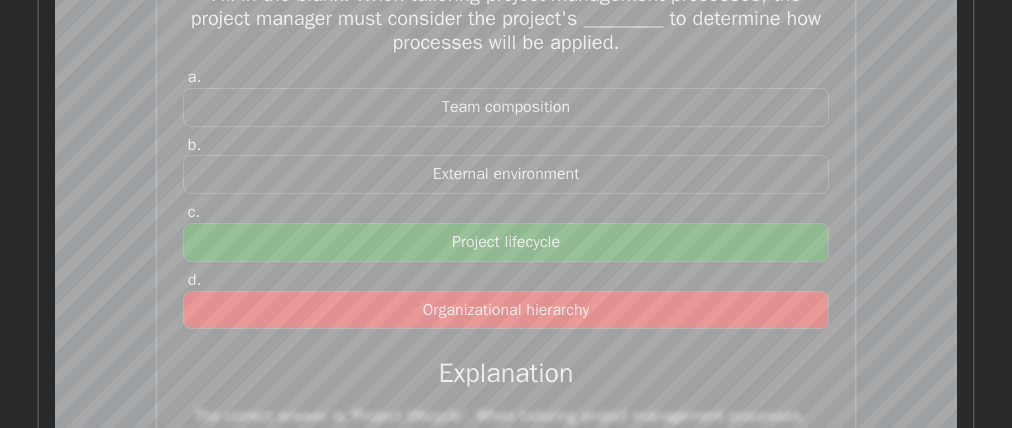 scroll, scrollTop: 8685, scrollLeft: 0, axis: vertical 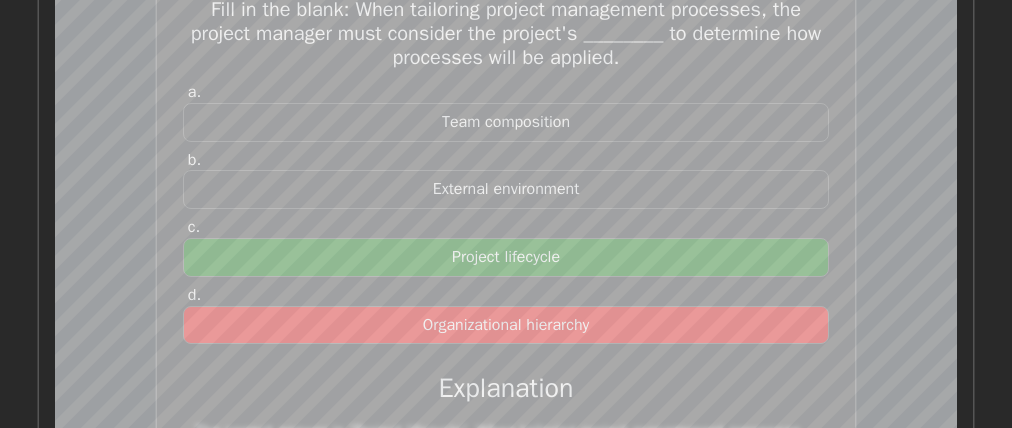 drag, startPoint x: 395, startPoint y: 149, endPoint x: 307, endPoint y: 135, distance: 89.106674 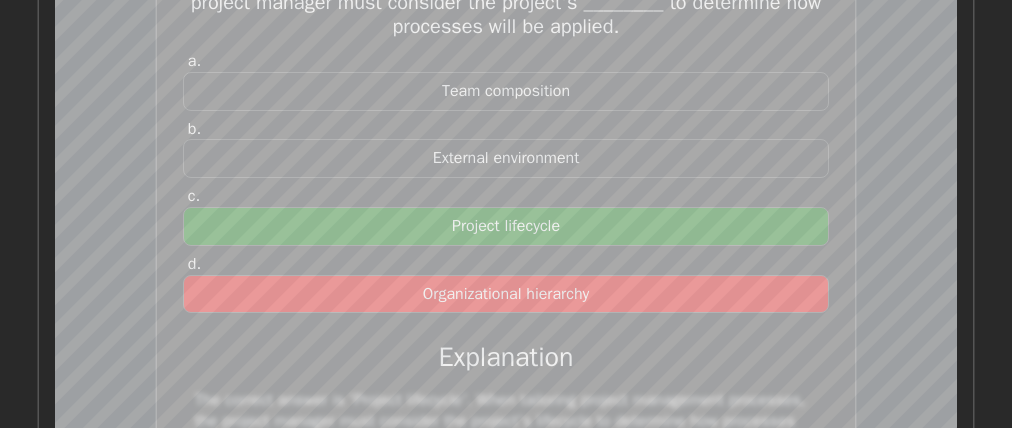 scroll, scrollTop: 8809, scrollLeft: 0, axis: vertical 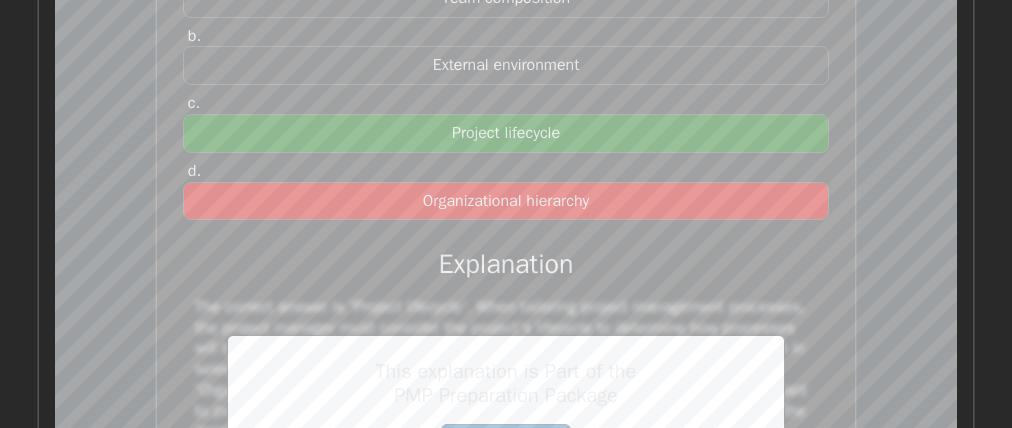 drag, startPoint x: 301, startPoint y: 229, endPoint x: 565, endPoint y: 228, distance: 264.0019 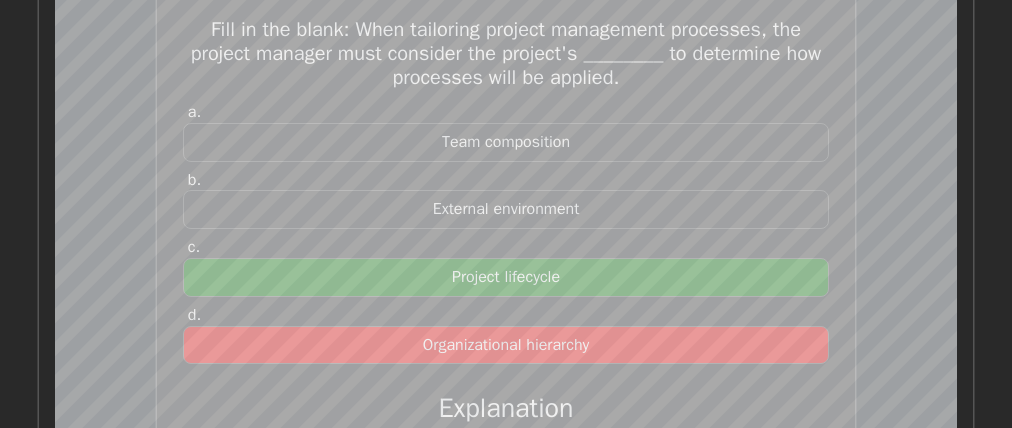 scroll, scrollTop: 8666, scrollLeft: 0, axis: vertical 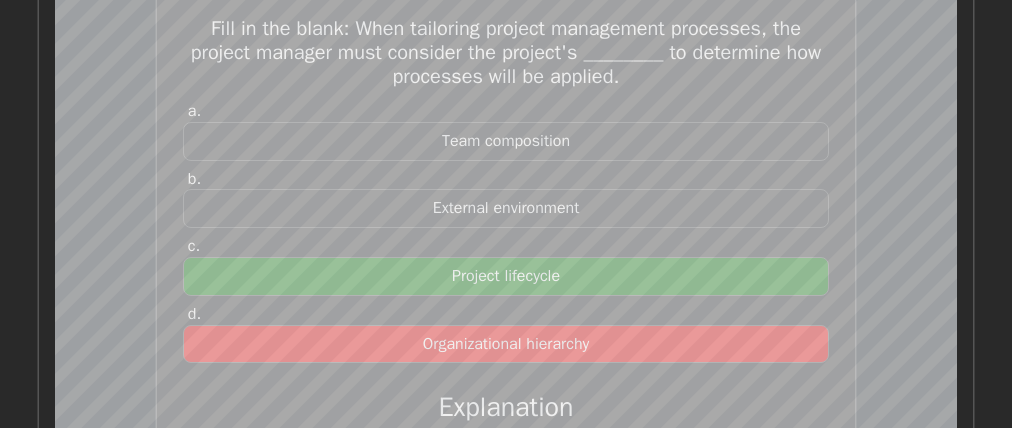 drag, startPoint x: 497, startPoint y: 61, endPoint x: 409, endPoint y: 59, distance: 88.02273 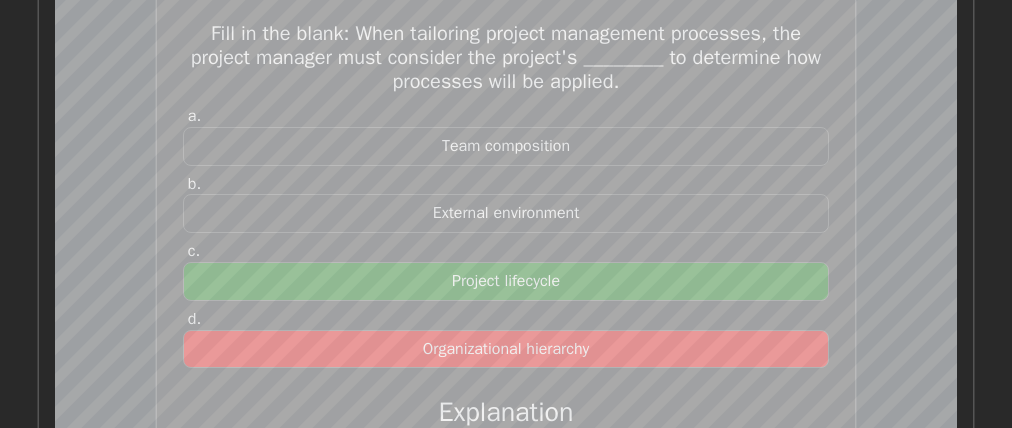 drag, startPoint x: 791, startPoint y: 89, endPoint x: 856, endPoint y: 89, distance: 65 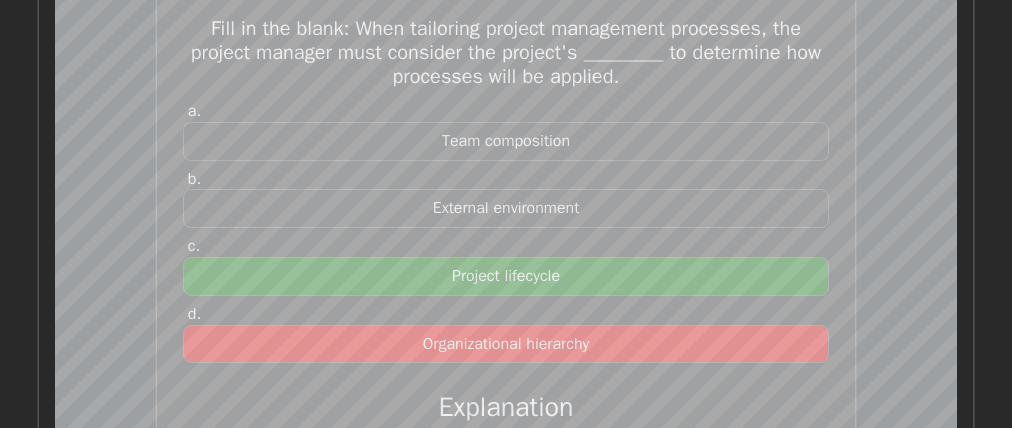 drag, startPoint x: 394, startPoint y: 123, endPoint x: 433, endPoint y: 120, distance: 39.115215 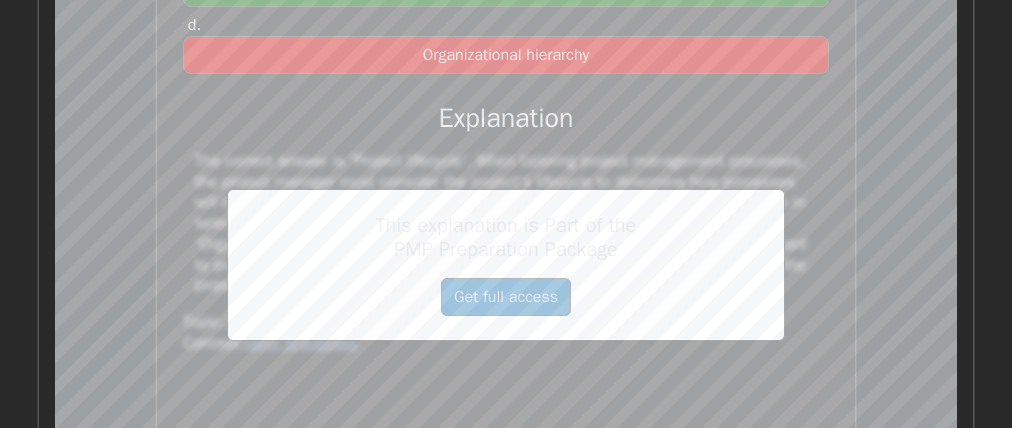 scroll, scrollTop: 8814, scrollLeft: 0, axis: vertical 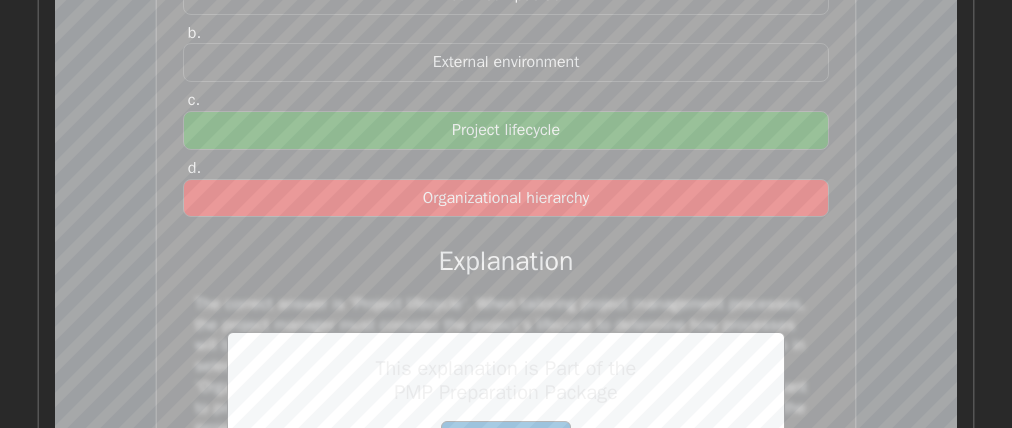 drag, startPoint x: 544, startPoint y: 225, endPoint x: 479, endPoint y: 226, distance: 65.00769 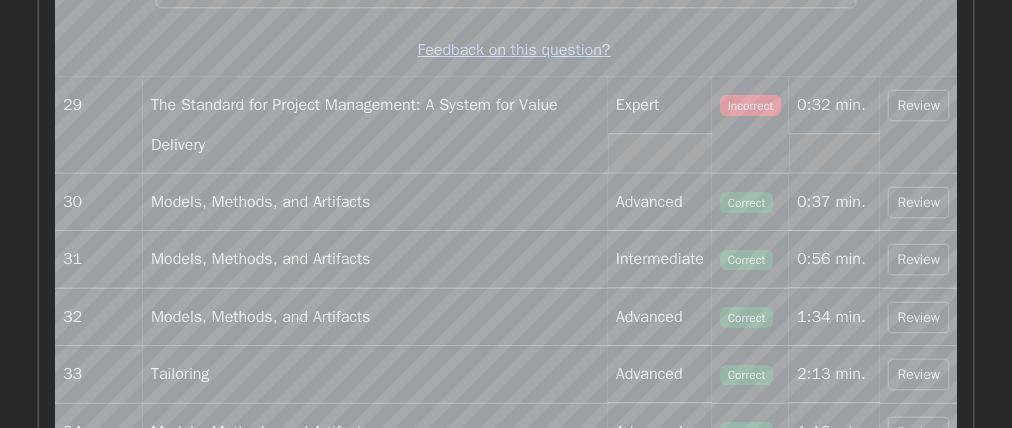 scroll, scrollTop: 9417, scrollLeft: 0, axis: vertical 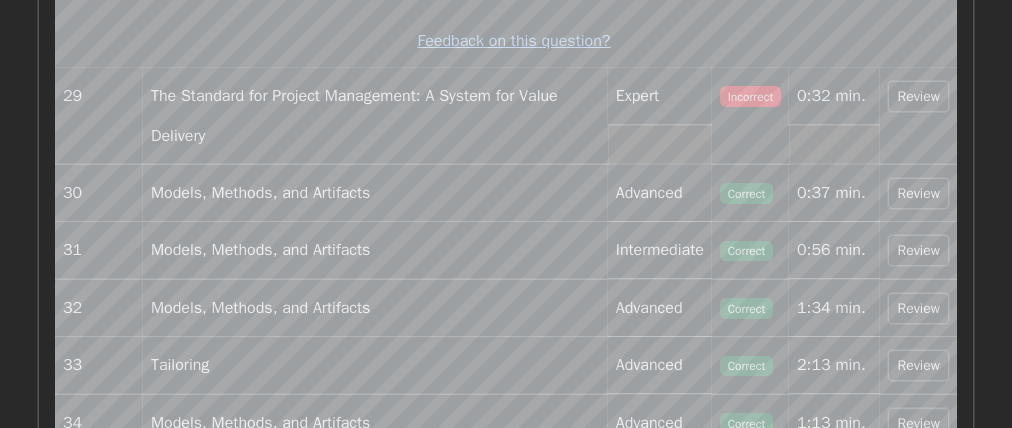 click on "Review" at bounding box center (918, 96) 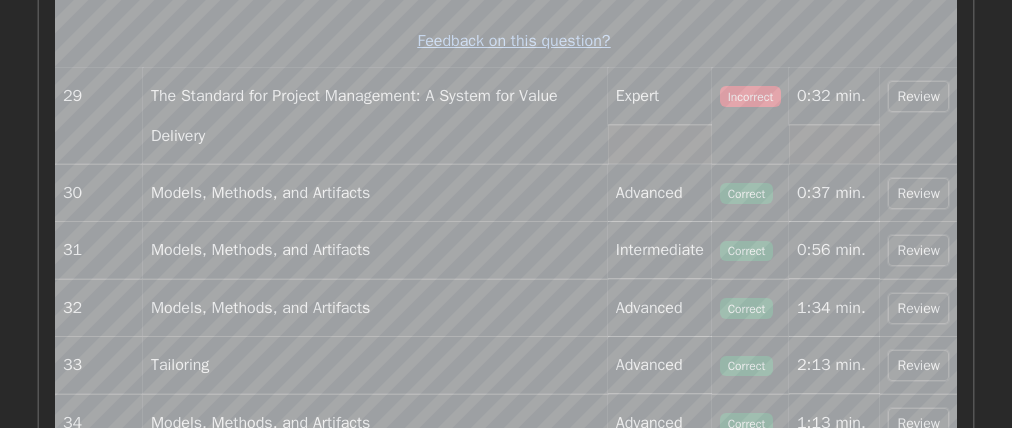 drag, startPoint x: 729, startPoint y: 286, endPoint x: 615, endPoint y: 184, distance: 152.97058 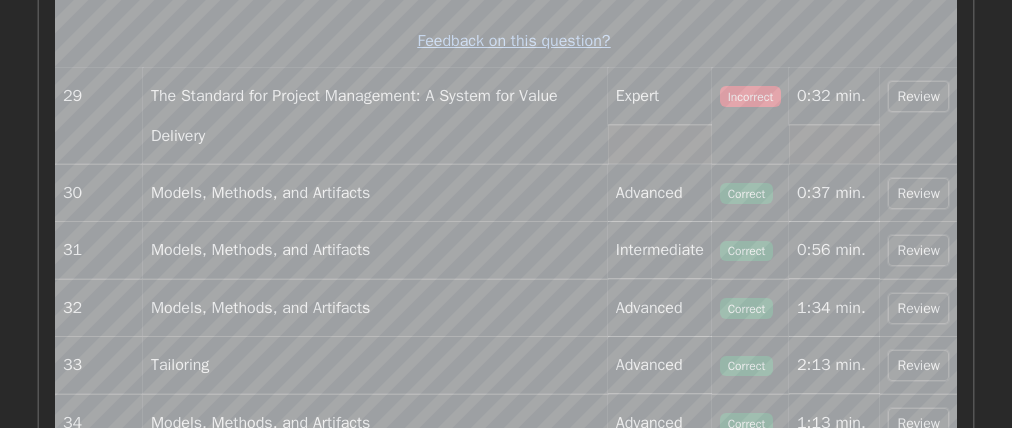 click on "Review" at bounding box center [918, 96] 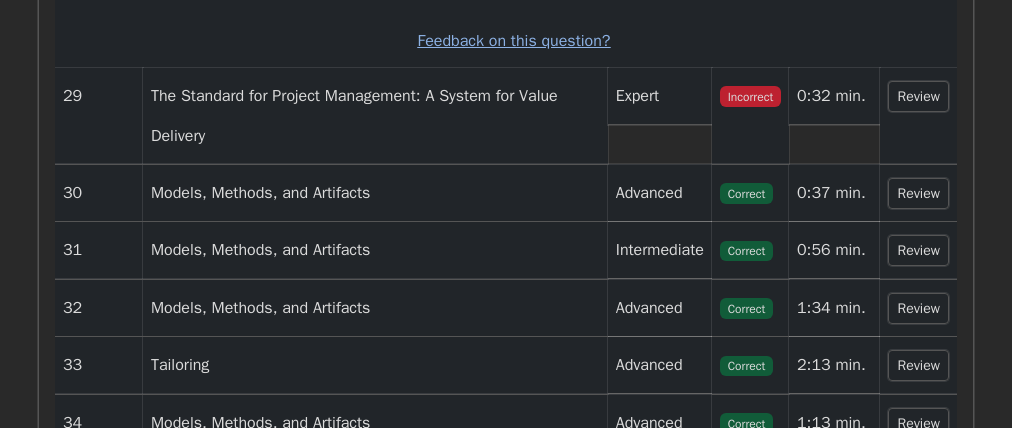 click on "Review" at bounding box center [918, 96] 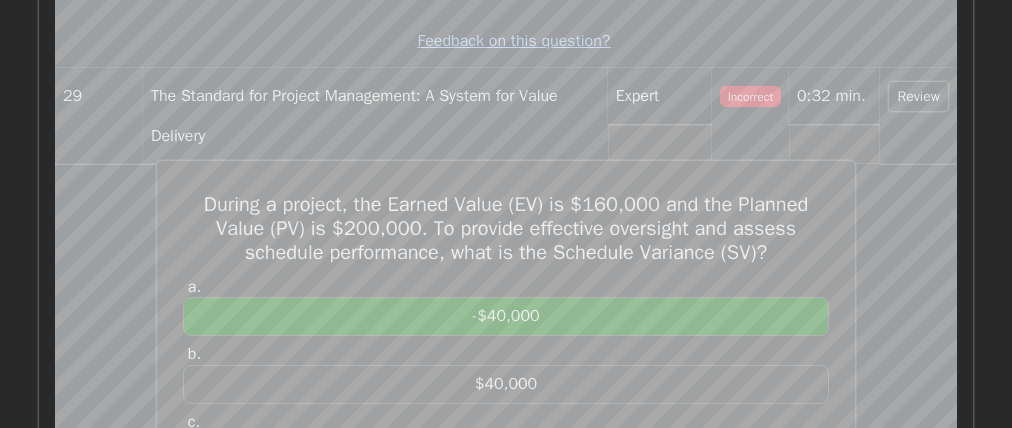 scroll, scrollTop: 0, scrollLeft: 0, axis: both 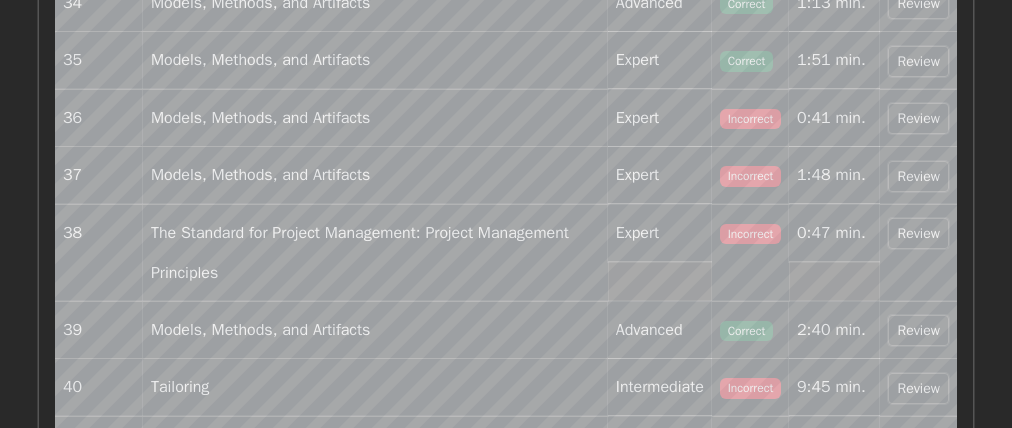 click on "Review" at bounding box center (918, 118) 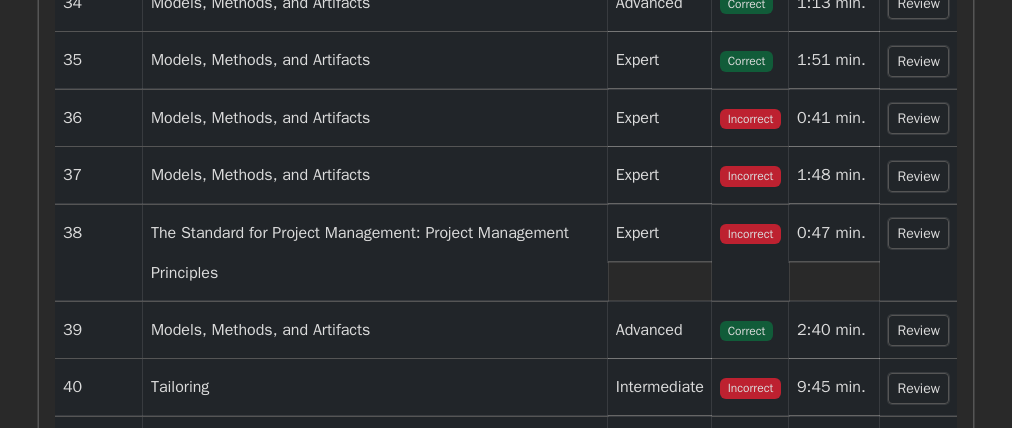 click on "Review" at bounding box center [918, 118] 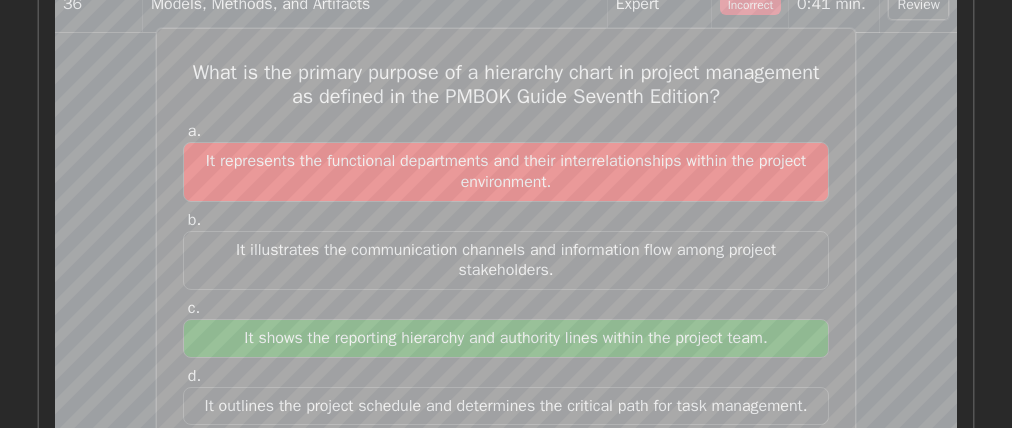 scroll, scrollTop: 10646, scrollLeft: 0, axis: vertical 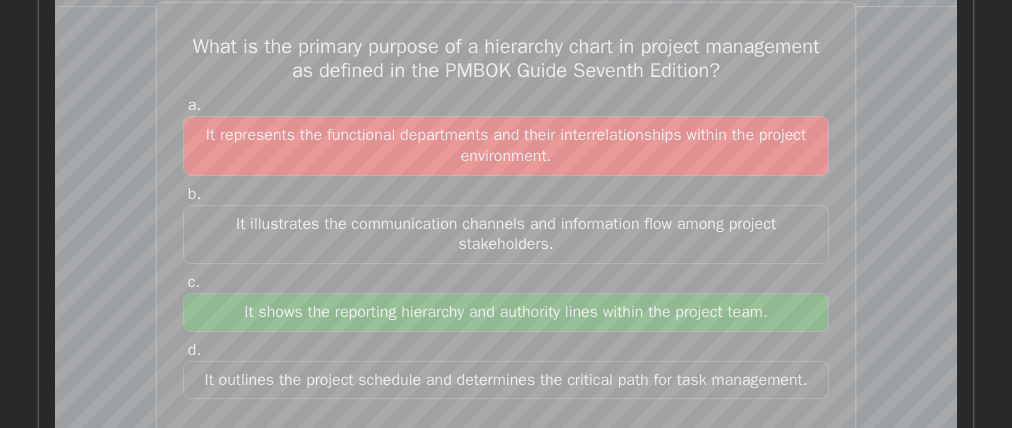 drag, startPoint x: 512, startPoint y: 72, endPoint x: 547, endPoint y: 70, distance: 35.057095 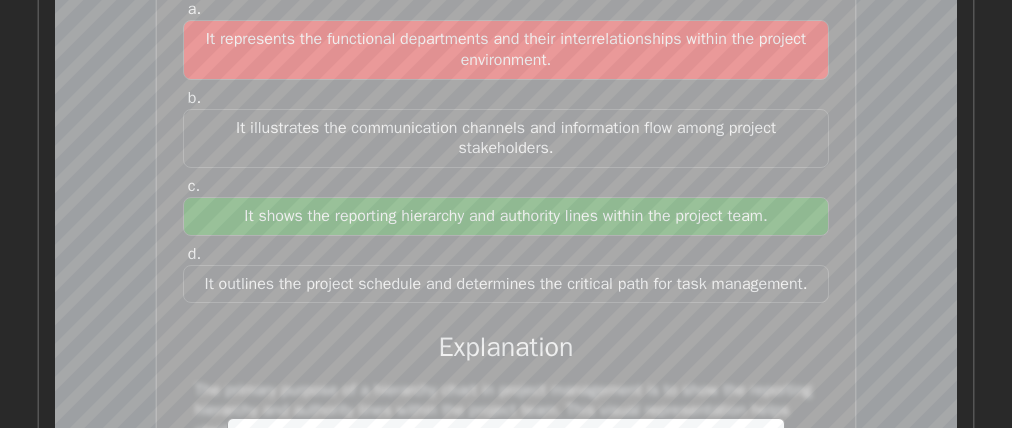 scroll, scrollTop: 10747, scrollLeft: 0, axis: vertical 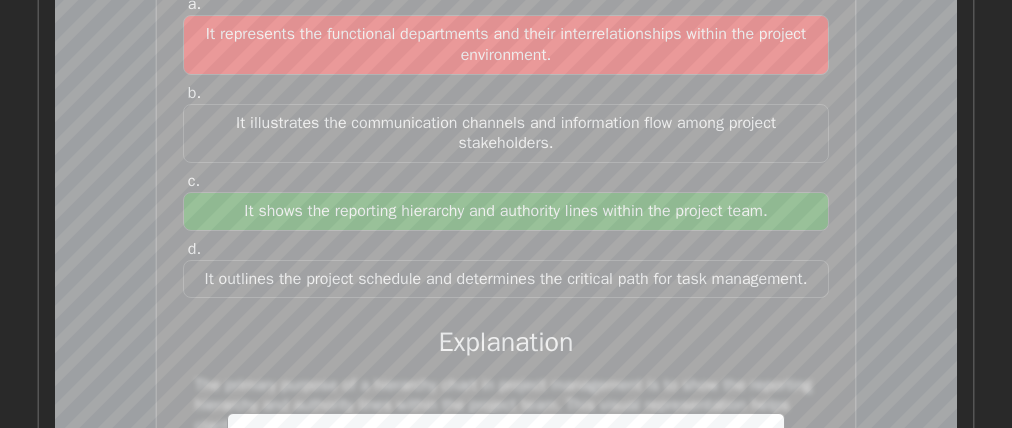 drag, startPoint x: 149, startPoint y: 60, endPoint x: 182, endPoint y: 64, distance: 33.24154 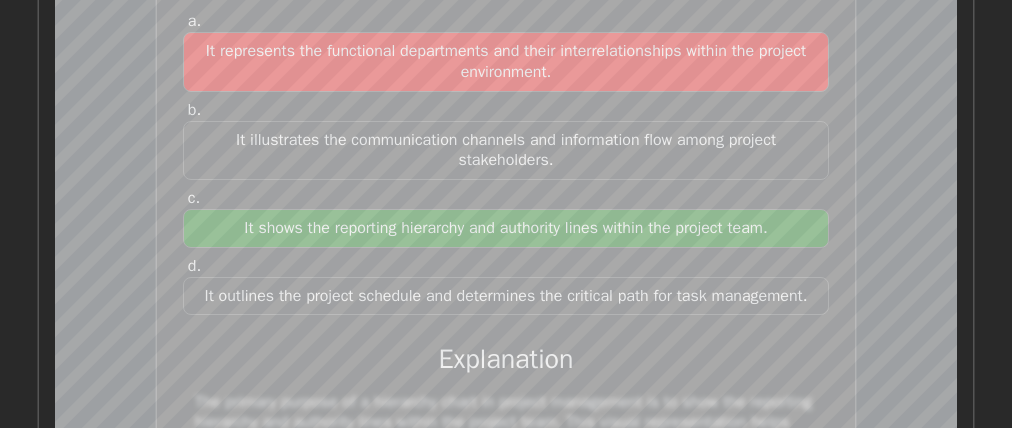scroll, scrollTop: 10721, scrollLeft: 0, axis: vertical 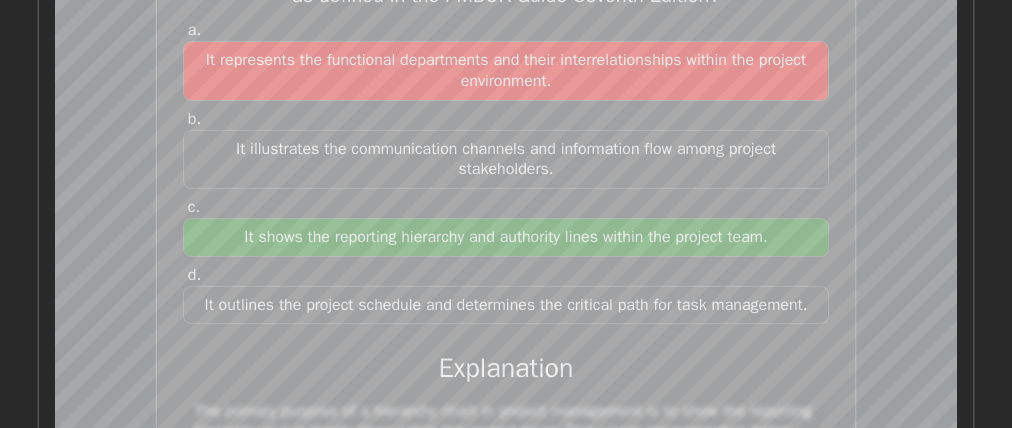 drag, startPoint x: 159, startPoint y: 258, endPoint x: 167, endPoint y: 281, distance: 24.351591 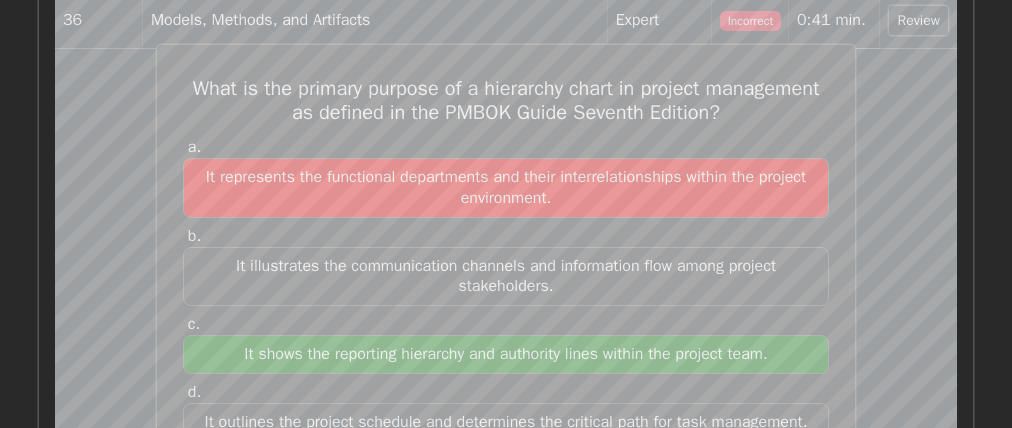 scroll, scrollTop: 10628, scrollLeft: 0, axis: vertical 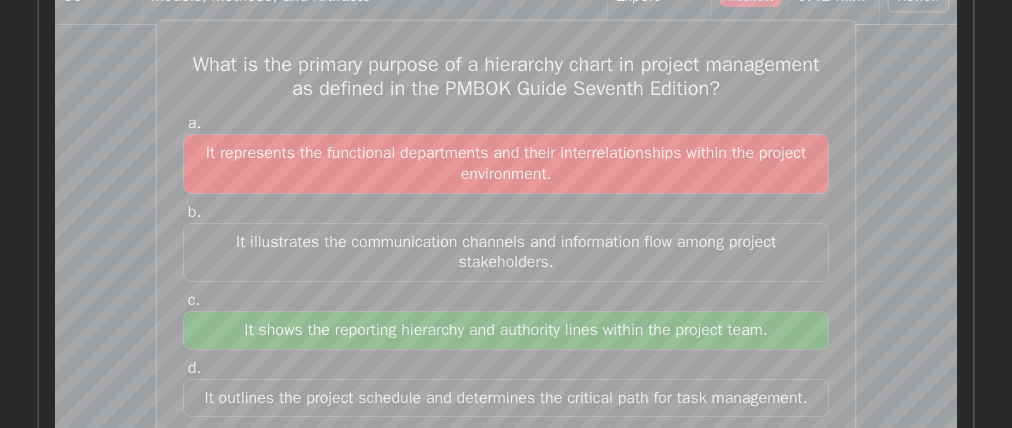drag, startPoint x: 800, startPoint y: 193, endPoint x: 844, endPoint y: 177, distance: 46.818798 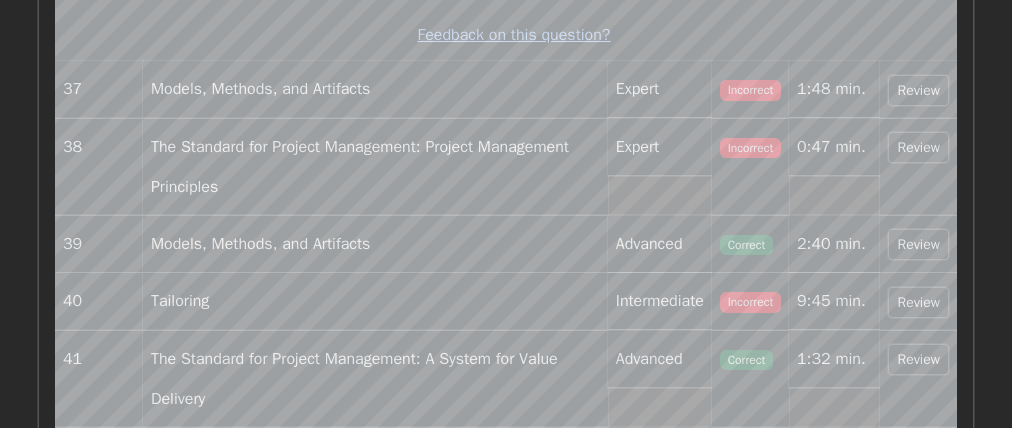 scroll, scrollTop: 11440, scrollLeft: 0, axis: vertical 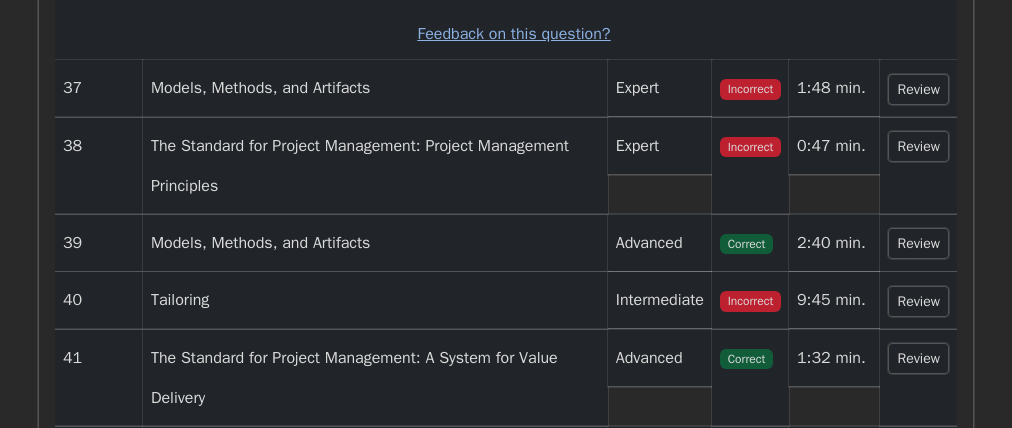 click on "Review" at bounding box center (918, 89) 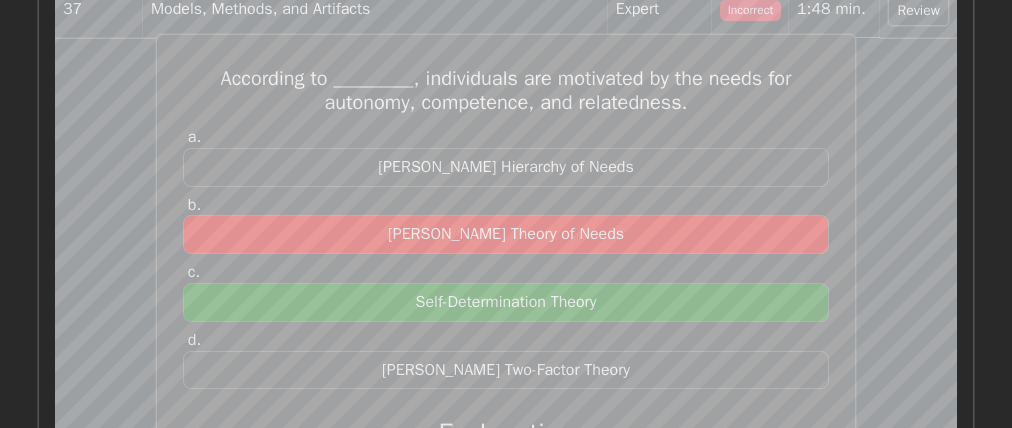 scroll, scrollTop: 11540, scrollLeft: 0, axis: vertical 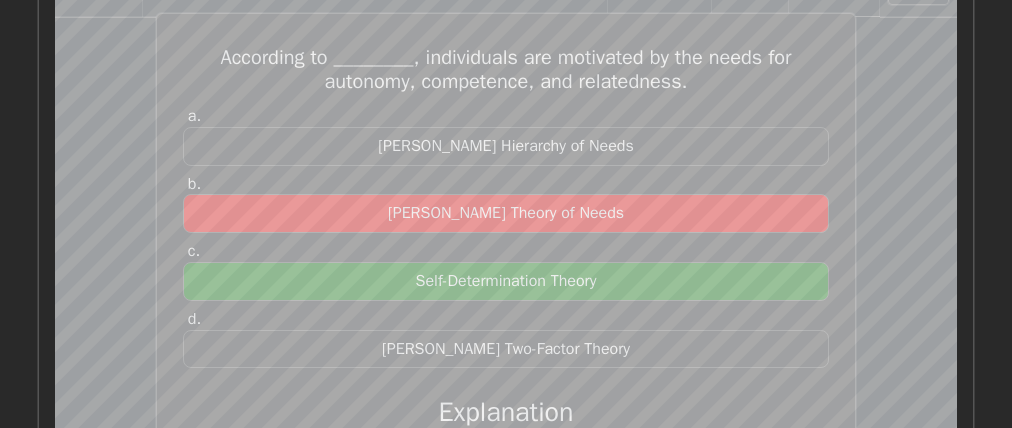 click on "[PERSON_NAME] Hierarchy of Needs
[PERSON_NAME] Theory of Needs
c. d." at bounding box center [506, 237] 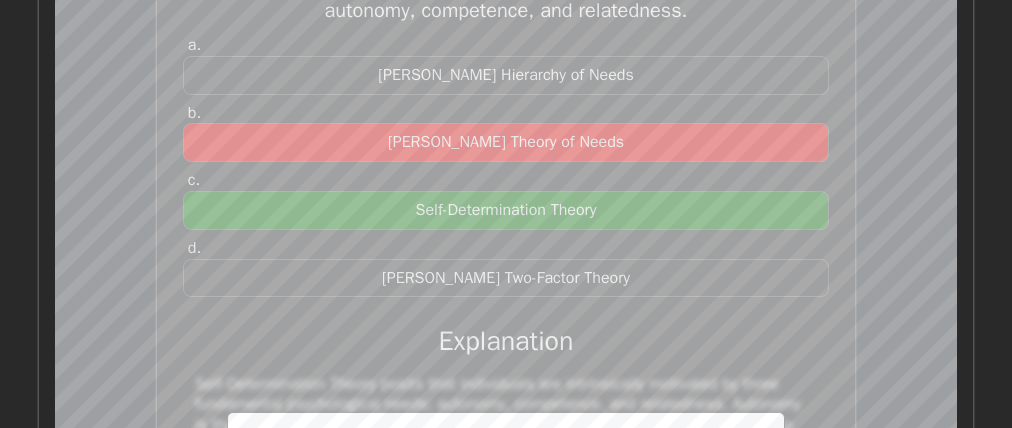scroll, scrollTop: 11612, scrollLeft: 0, axis: vertical 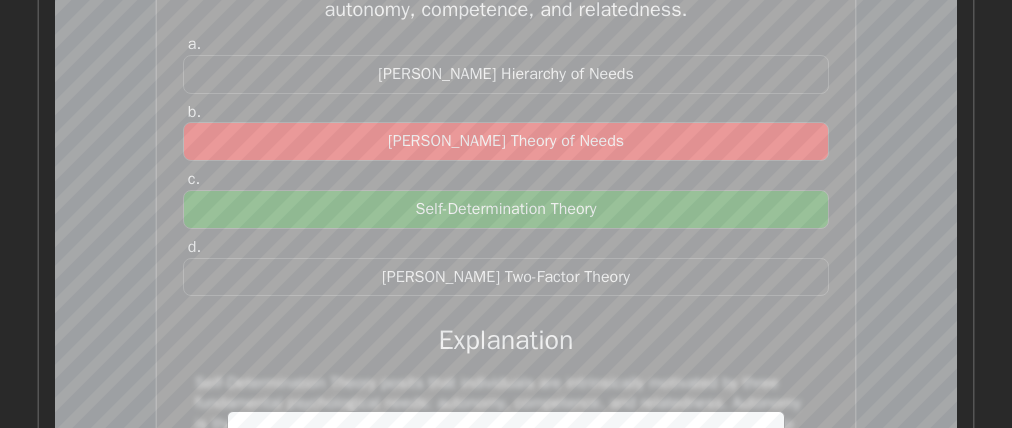 click on "[PERSON_NAME] Hierarchy of Needs
[PERSON_NAME] Theory of Needs
c. d." at bounding box center (506, 165) 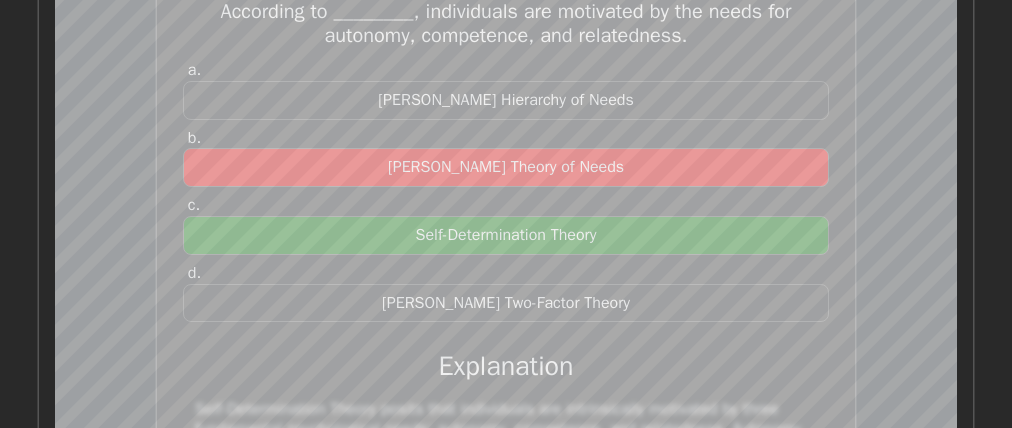 scroll, scrollTop: 11583, scrollLeft: 0, axis: vertical 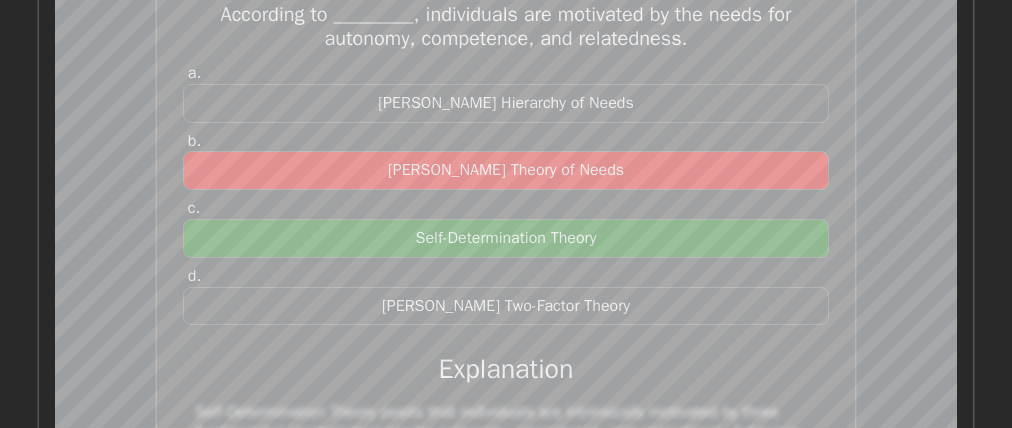 drag, startPoint x: 514, startPoint y: 41, endPoint x: 461, endPoint y: 43, distance: 53.037724 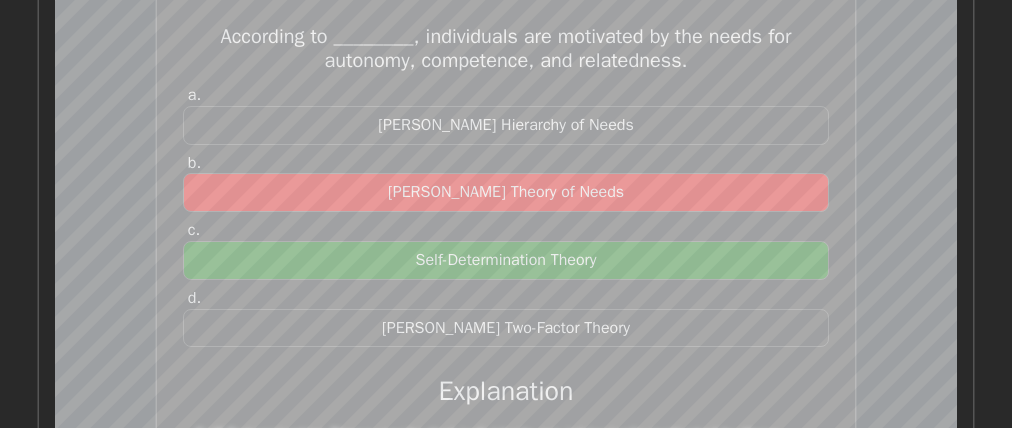 scroll, scrollTop: 11535, scrollLeft: 0, axis: vertical 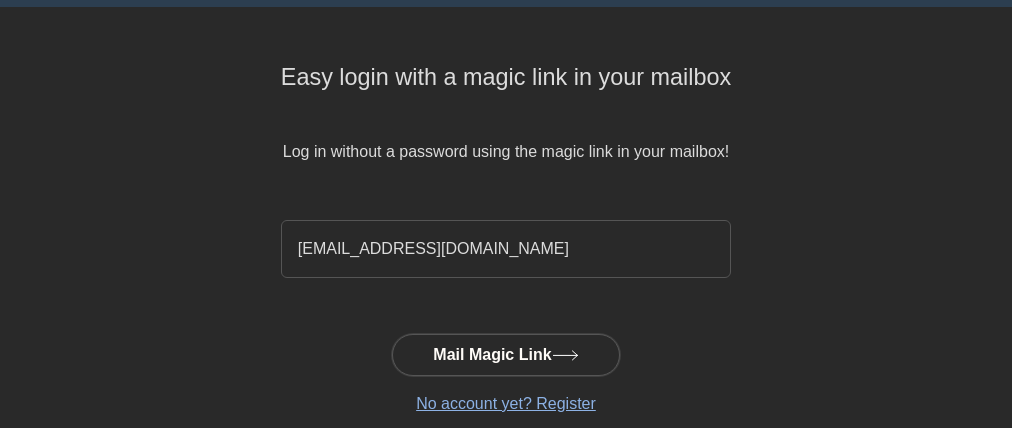 type 